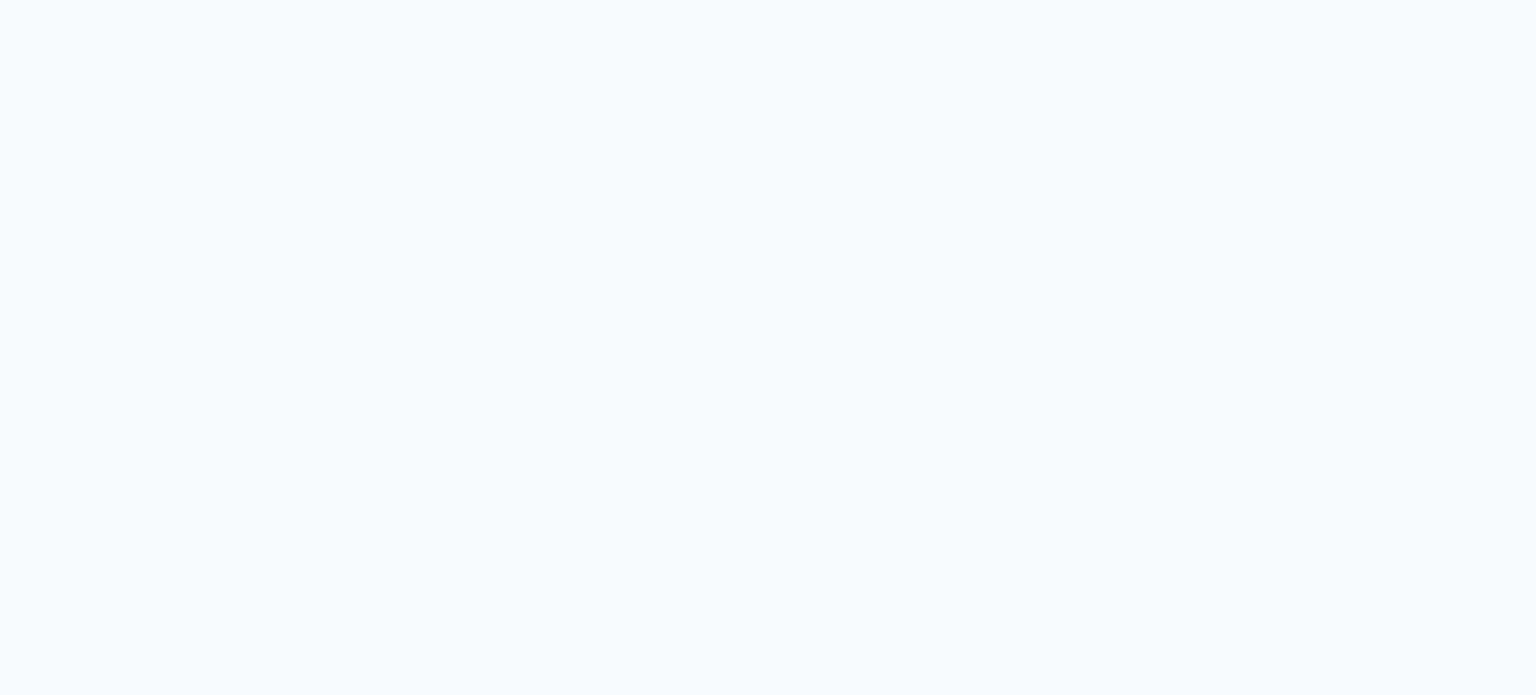 scroll, scrollTop: 0, scrollLeft: 0, axis: both 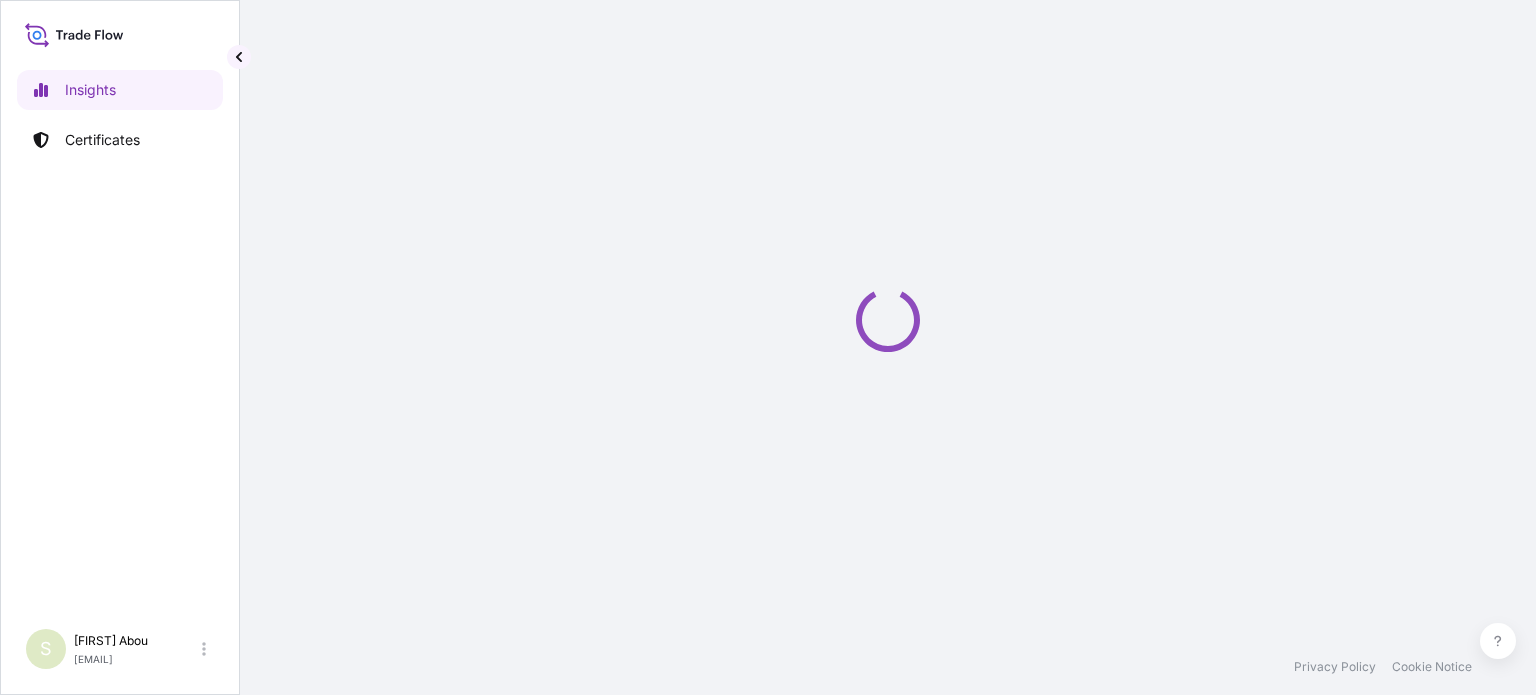 select on "2025" 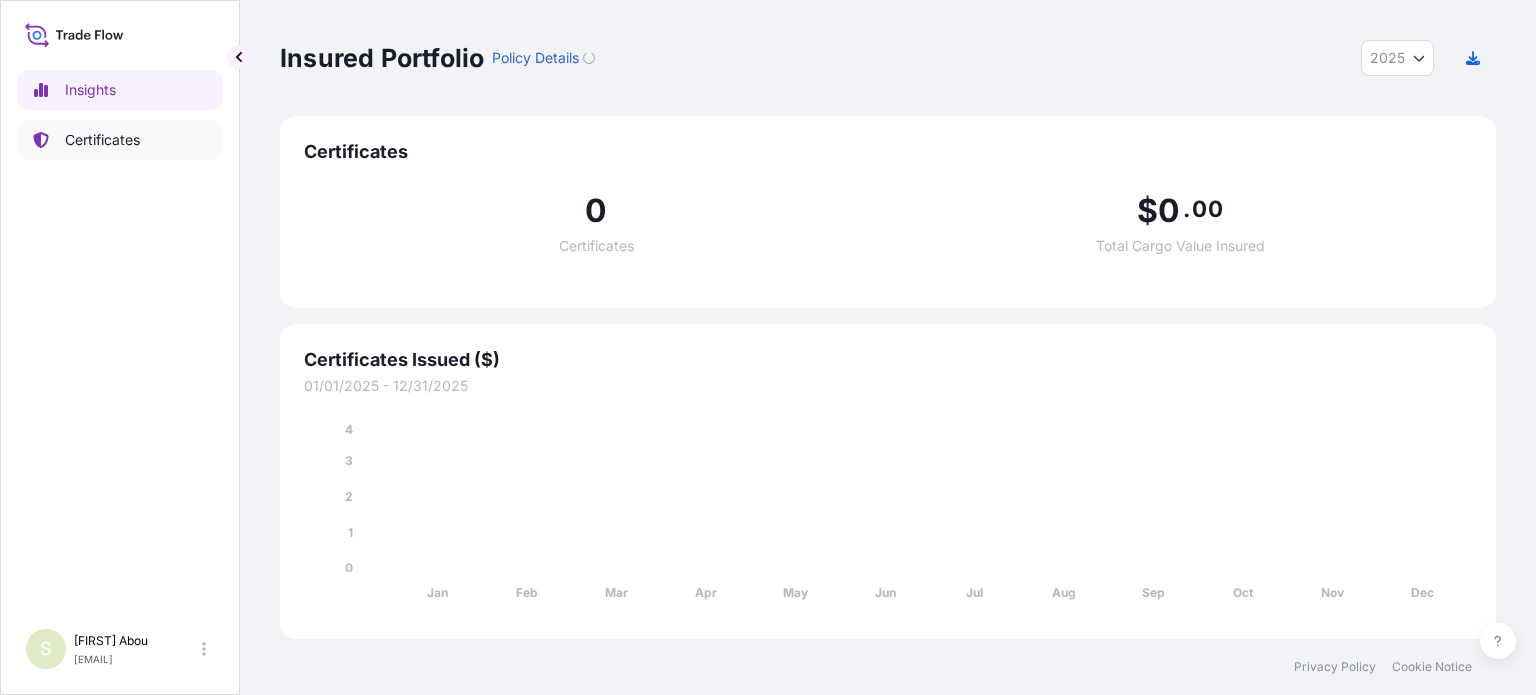 click on "Certificates" at bounding box center [120, 140] 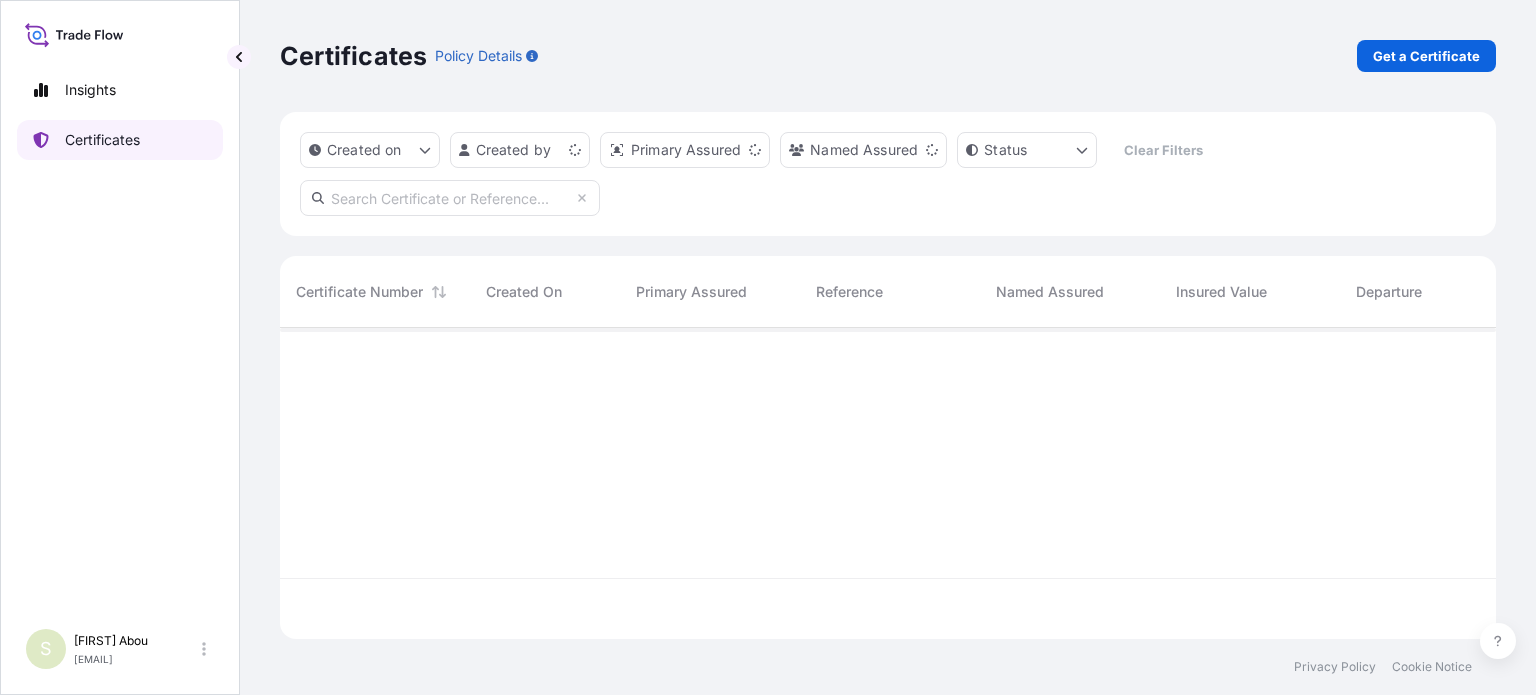scroll, scrollTop: 16, scrollLeft: 16, axis: both 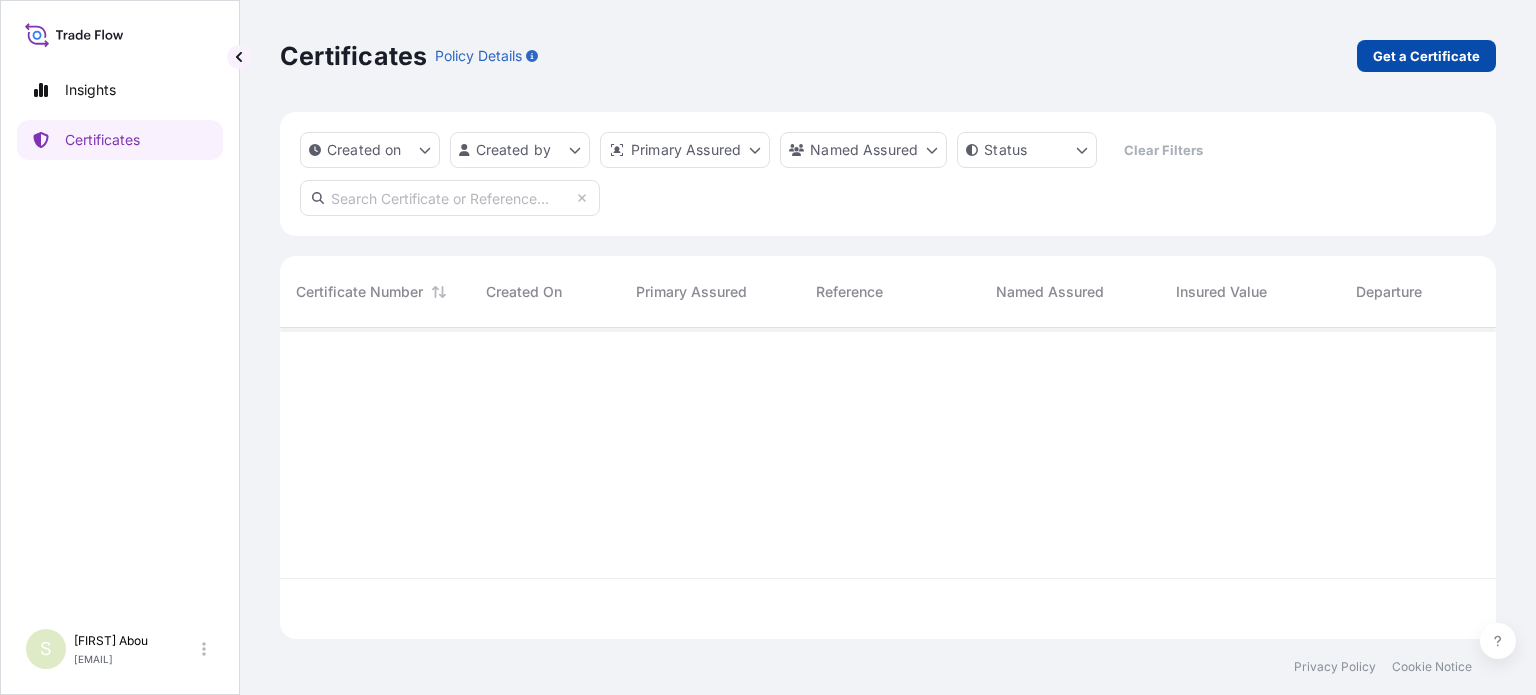 click on "Get a Certificate" at bounding box center [1426, 56] 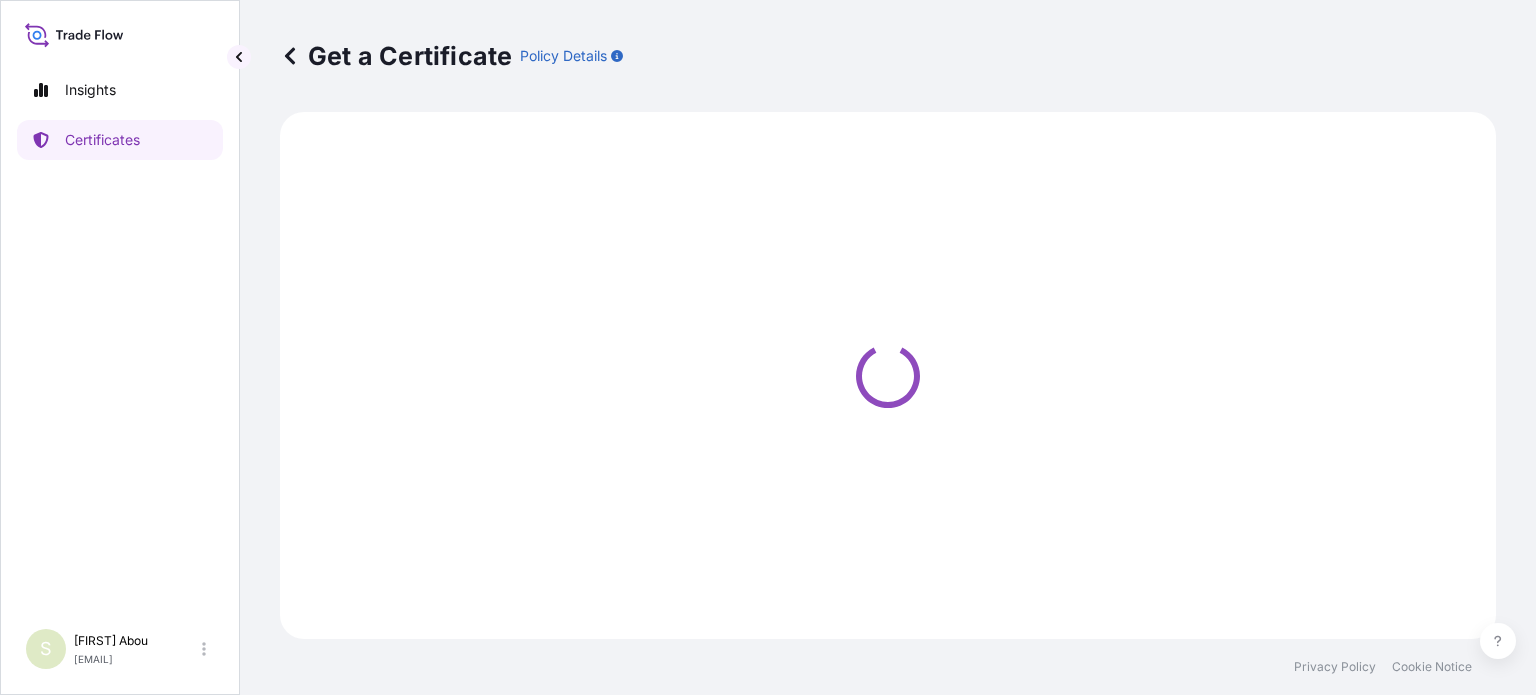 select on "Sea" 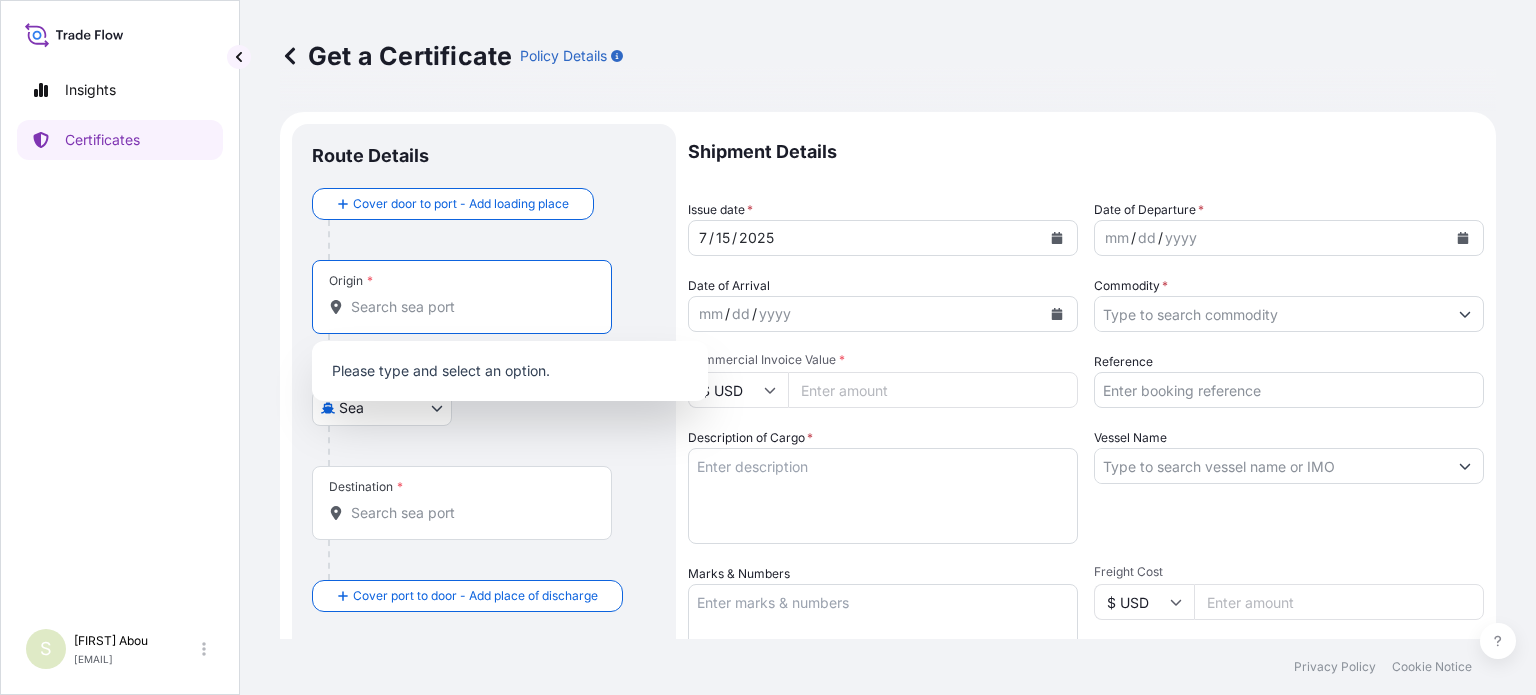 click on "Origin *" at bounding box center [469, 307] 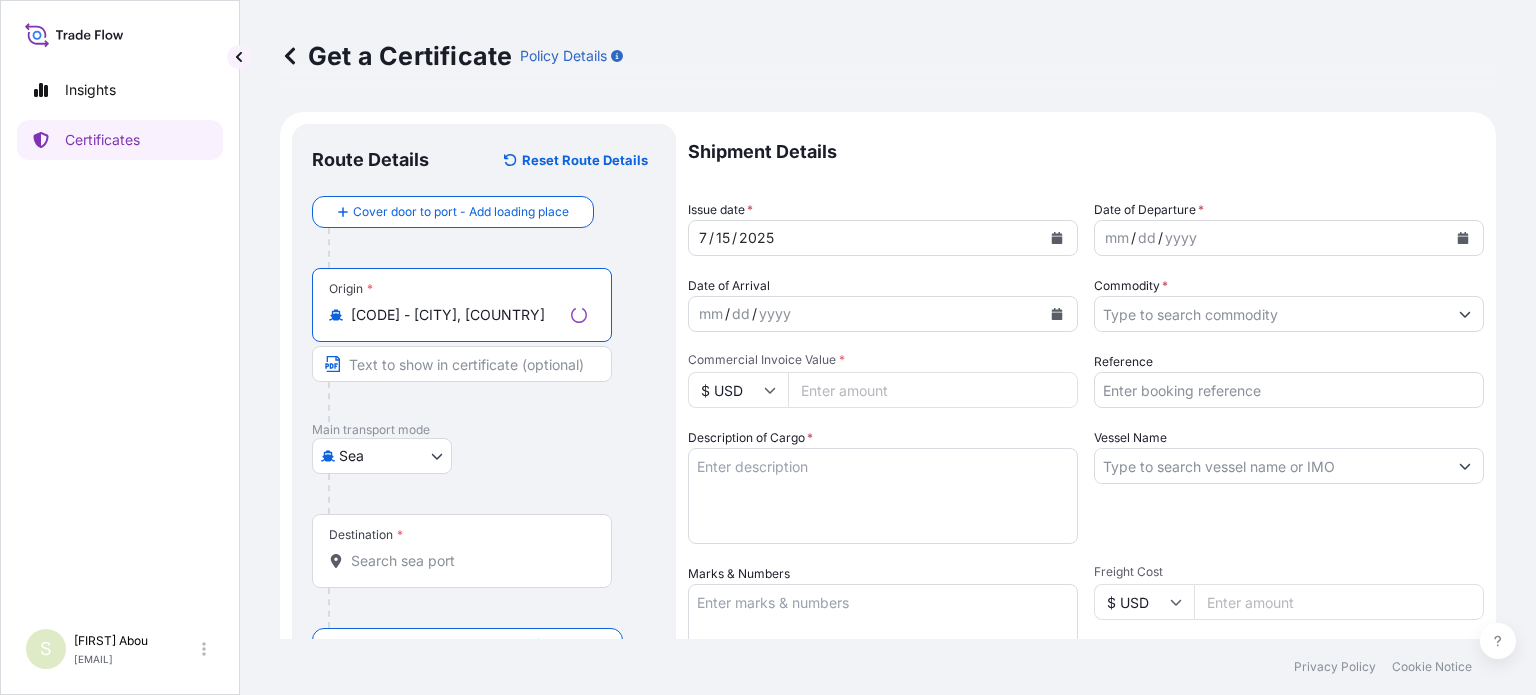 type on "[CODE] - [CITY], [COUNTRY]" 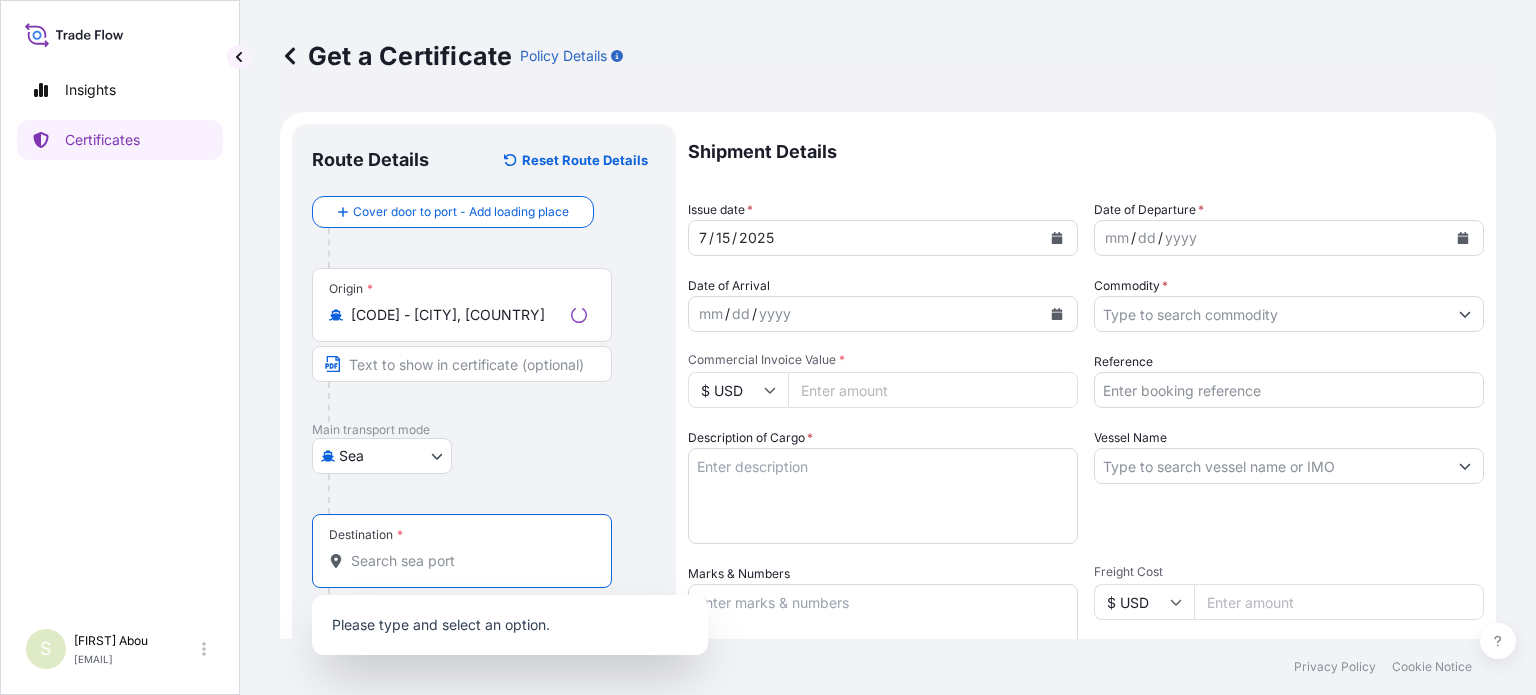 click on "Destination *" at bounding box center [469, 561] 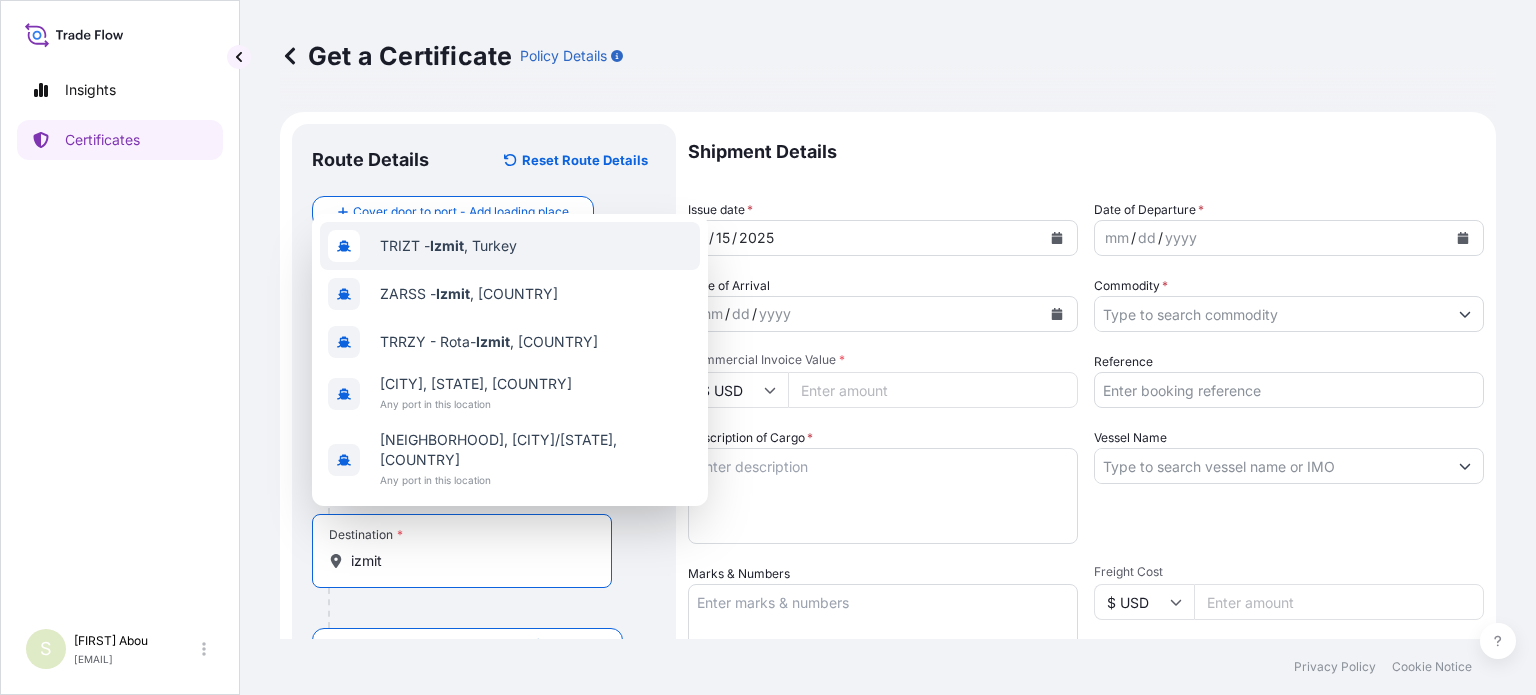click on "[CITY] , [COUNTRY]" at bounding box center [448, 246] 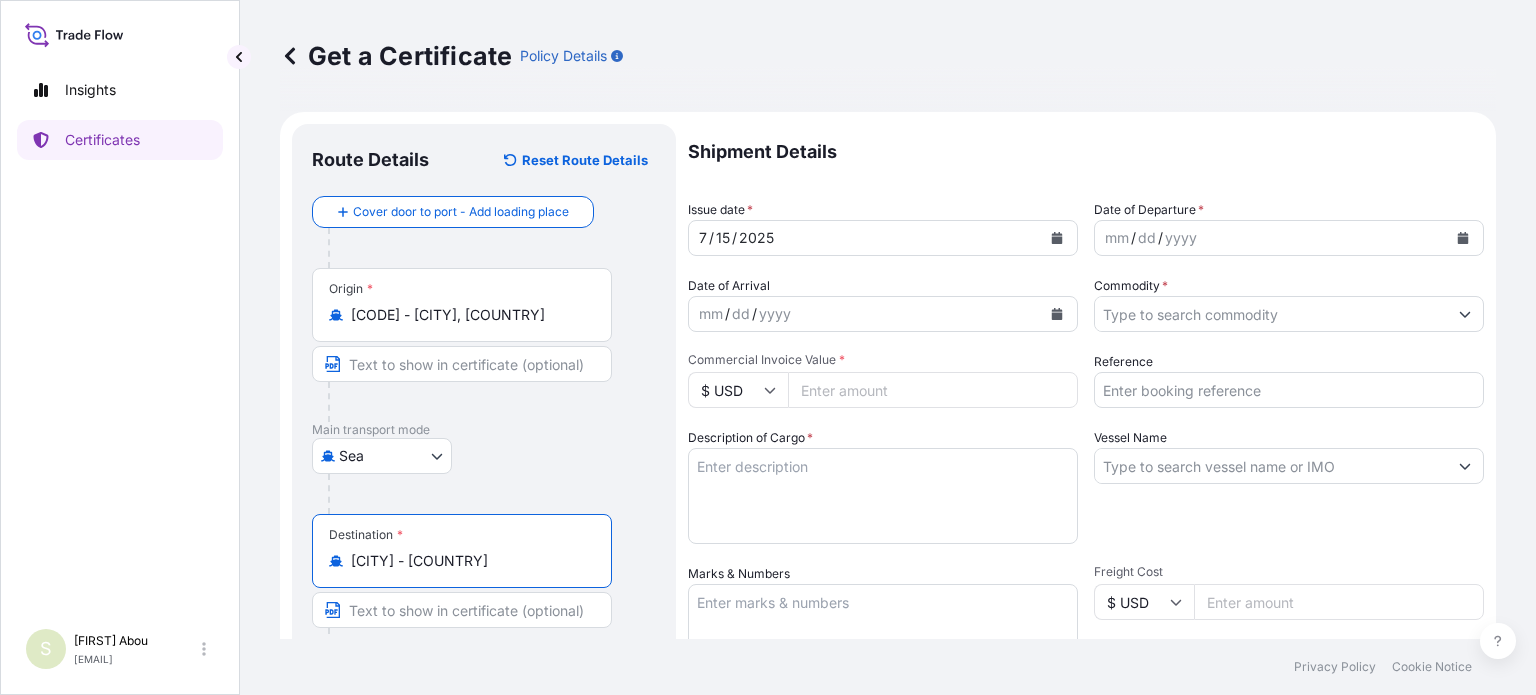 type on "[CITY] - [COUNTRY]" 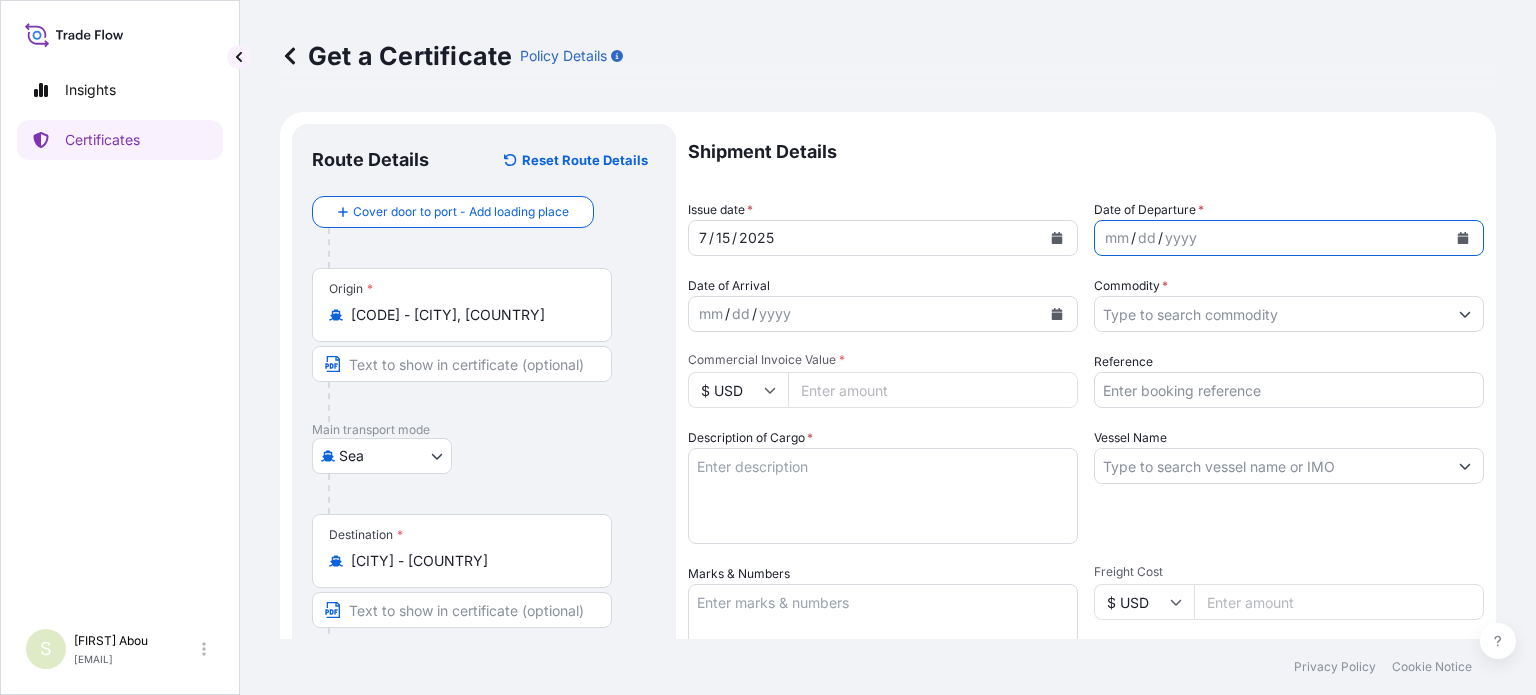 click 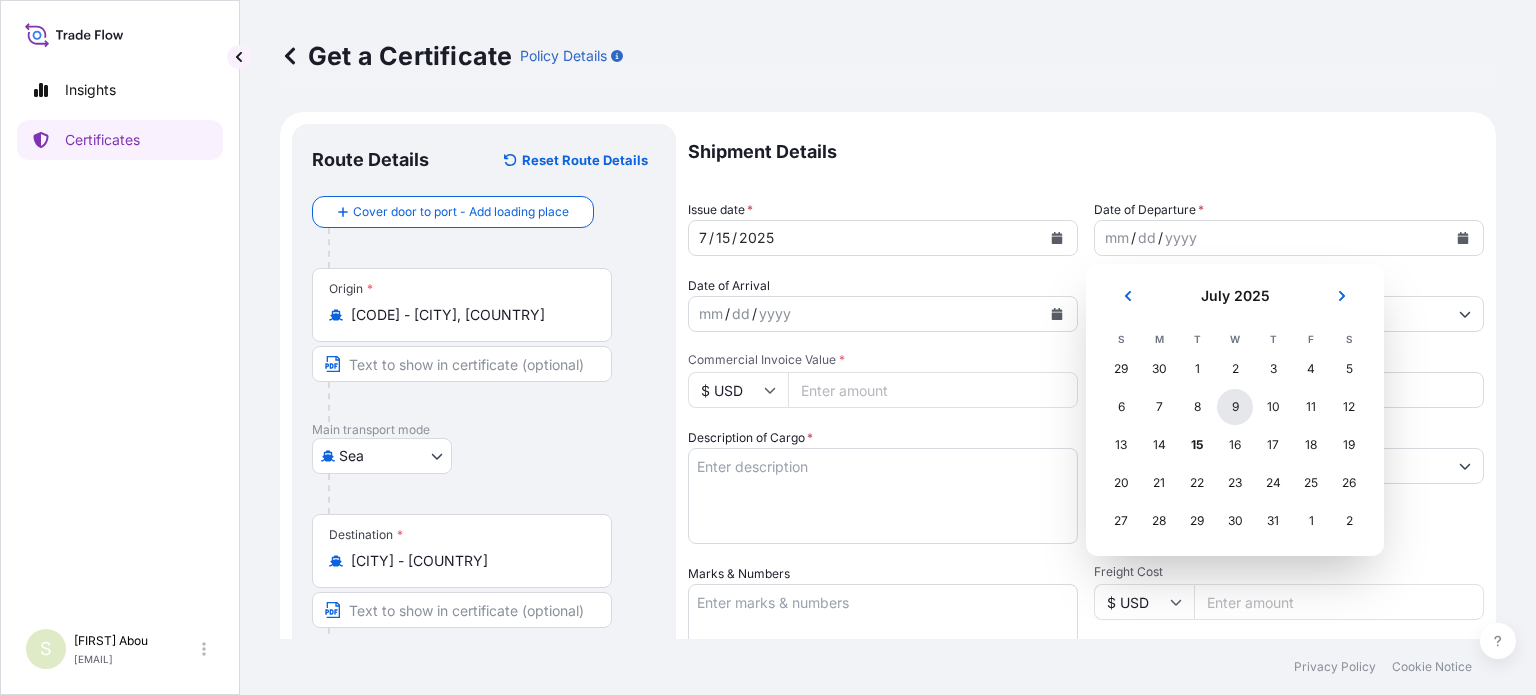 click on "9" at bounding box center (1235, 407) 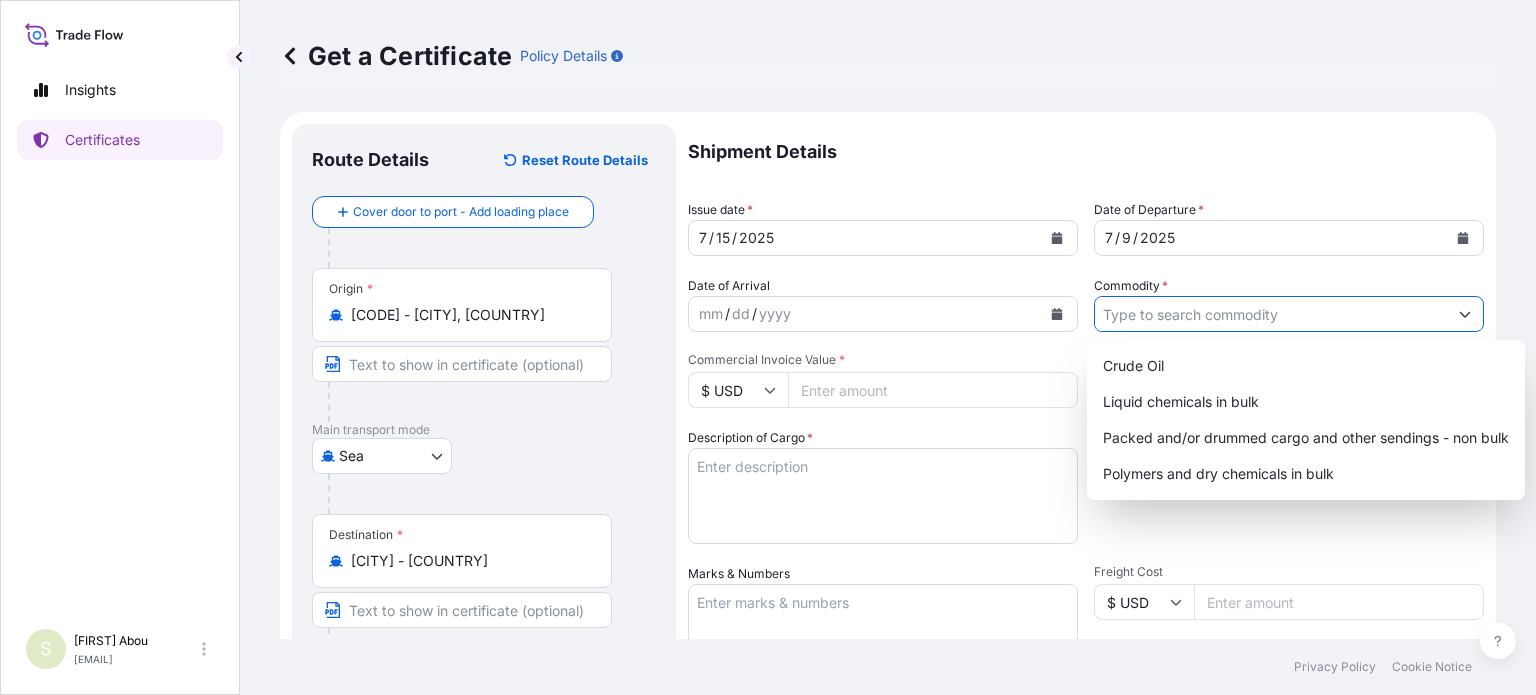 click on "Commodity *" at bounding box center (1271, 314) 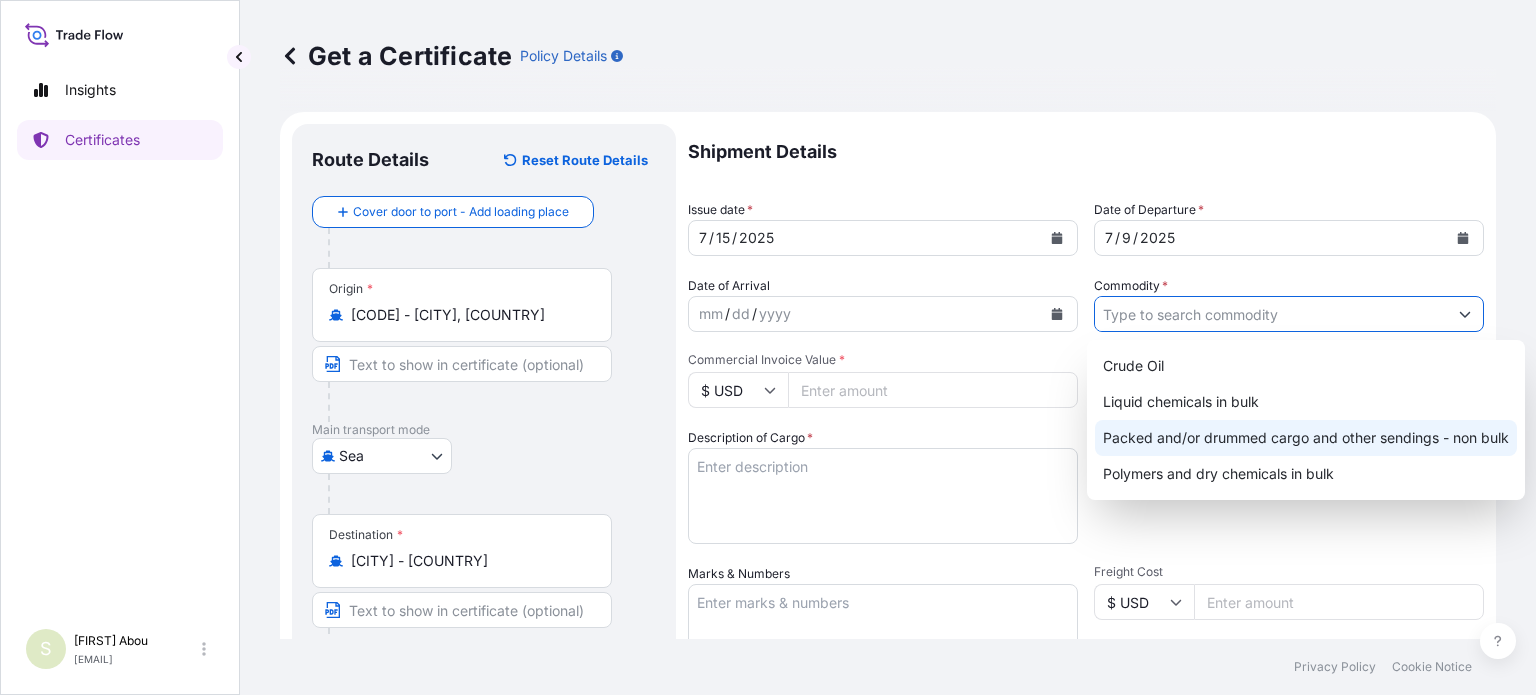 click on "Packed and/or drummed cargo and other sendings - non bulk" at bounding box center (1306, 438) 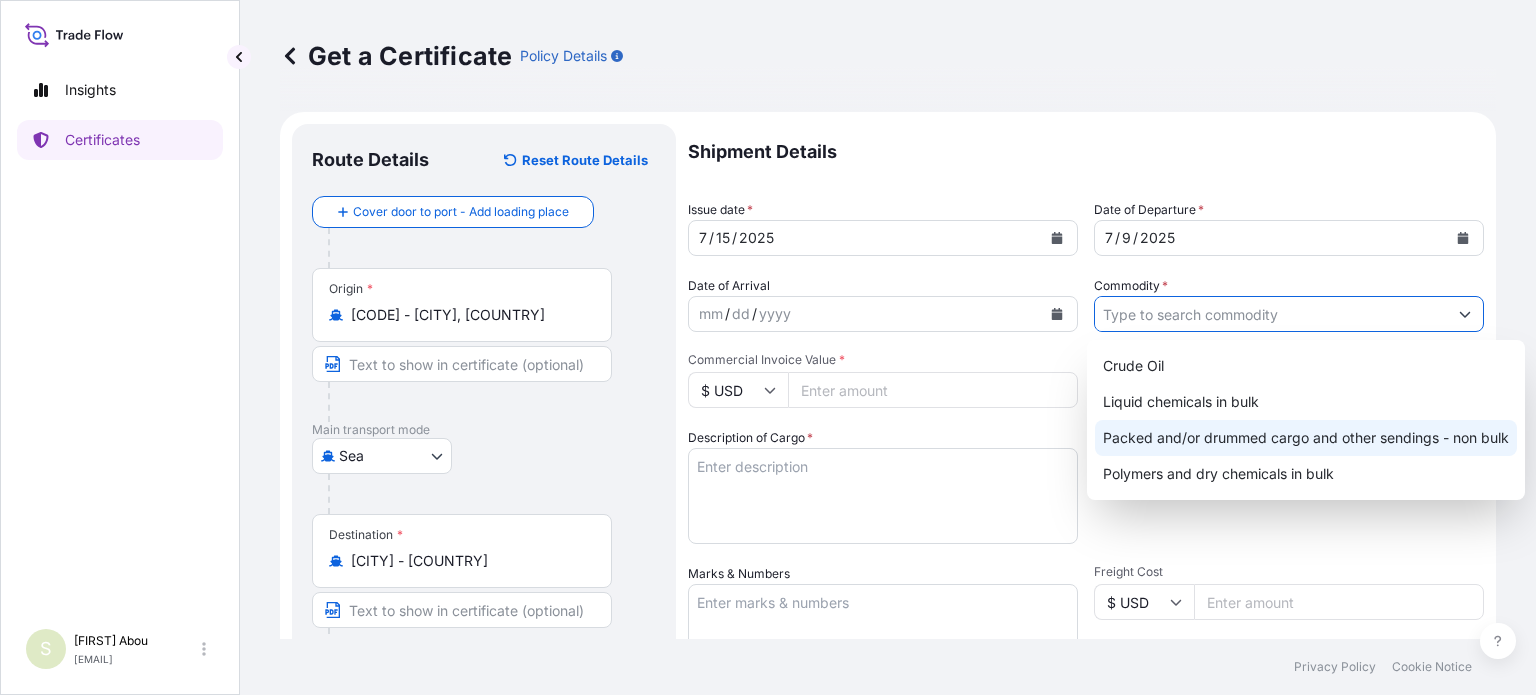 type on "Packed and/or drummed cargo and other sendings - non bulk" 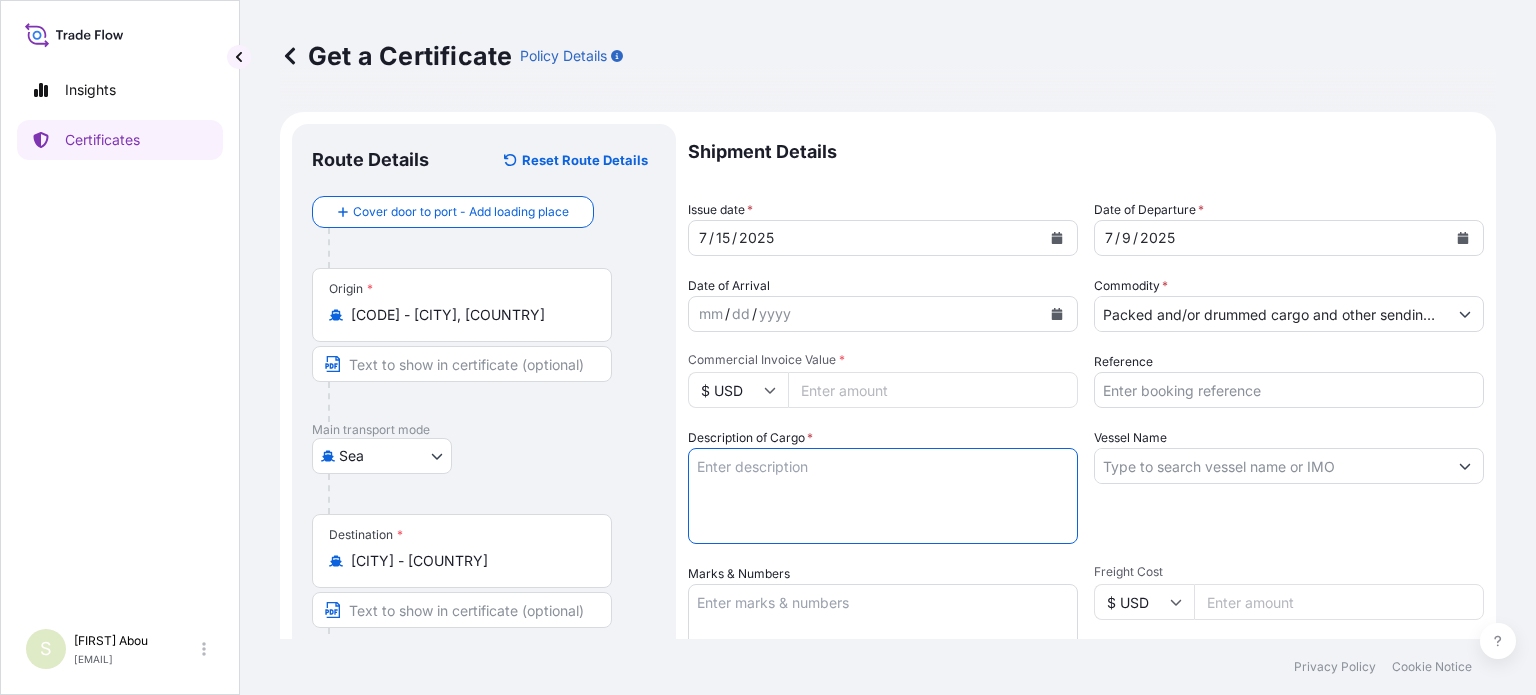 click on "Description of Cargo *" at bounding box center (883, 496) 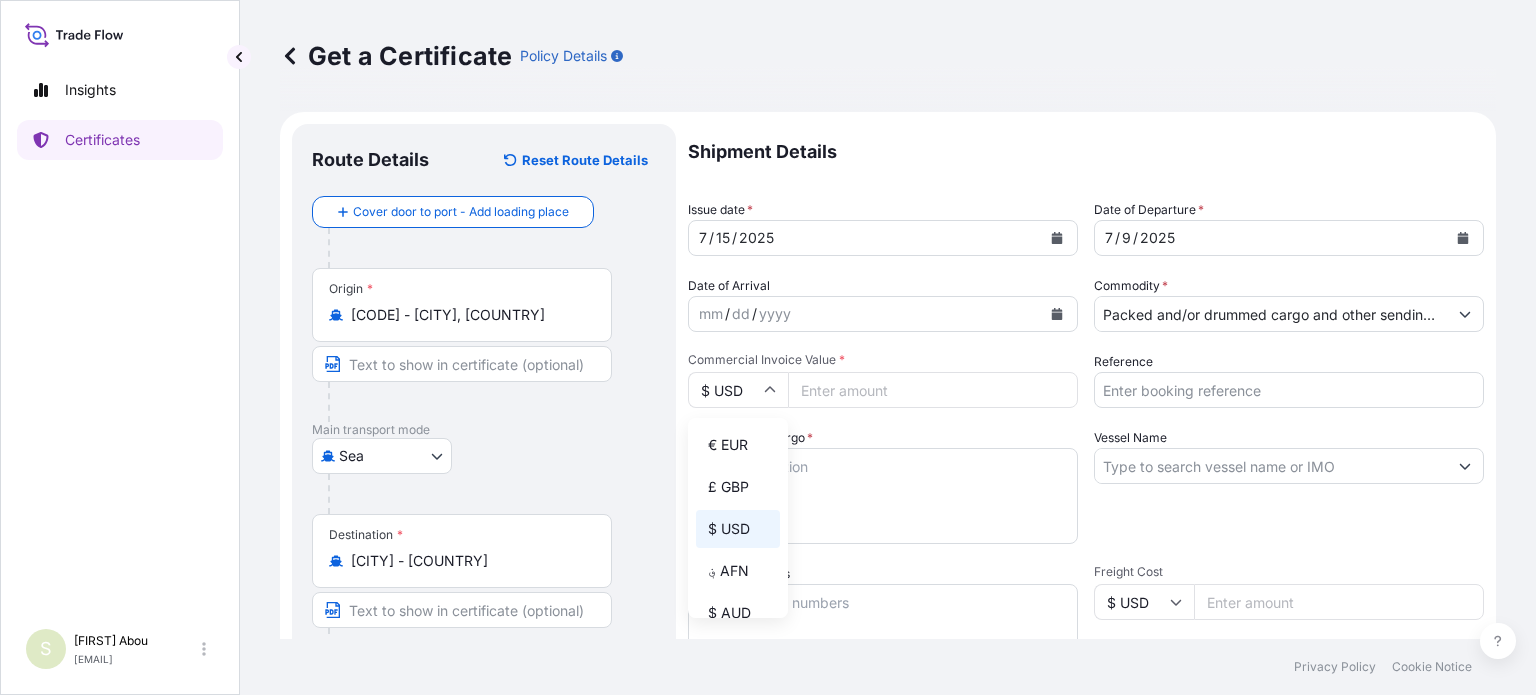 drag, startPoint x: 732, startPoint y: 448, endPoint x: 779, endPoint y: 431, distance: 49.979996 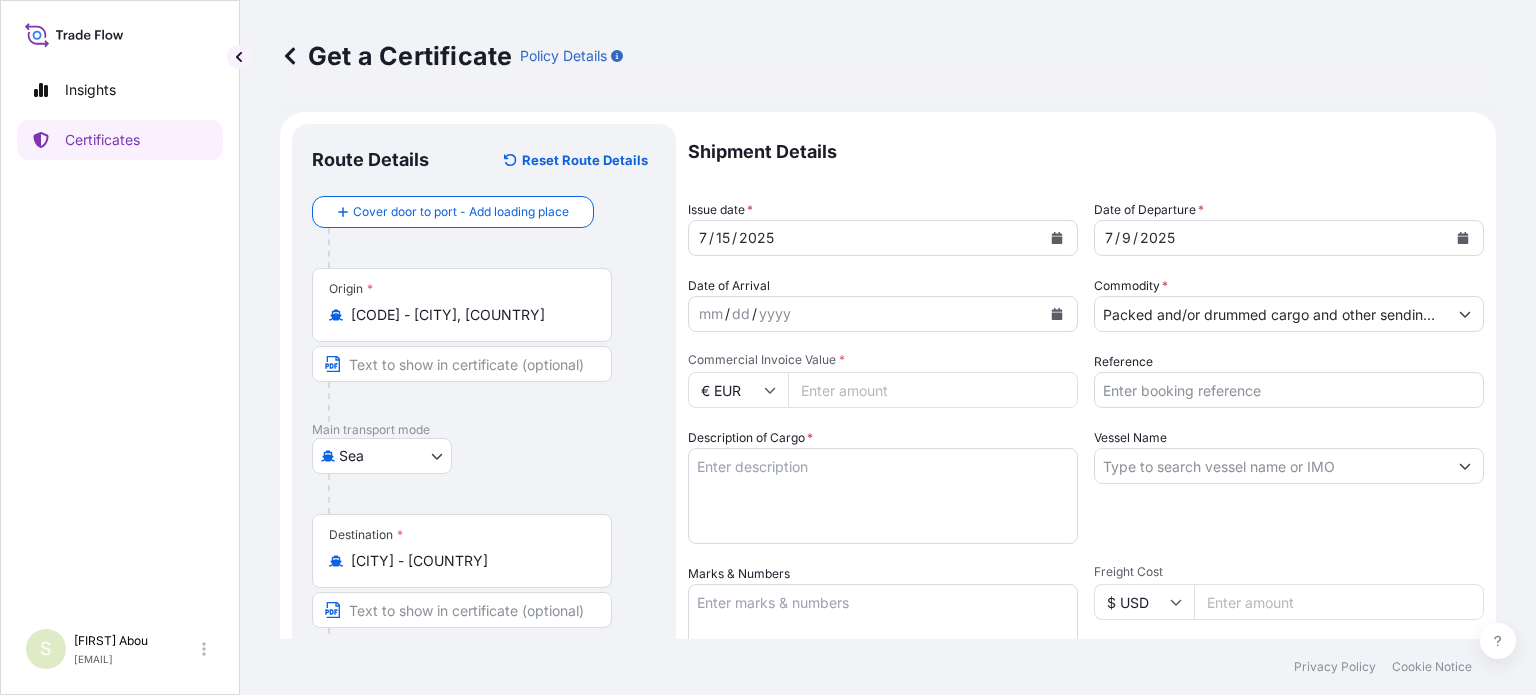 click on "Commercial Invoice Value    *" at bounding box center [933, 390] 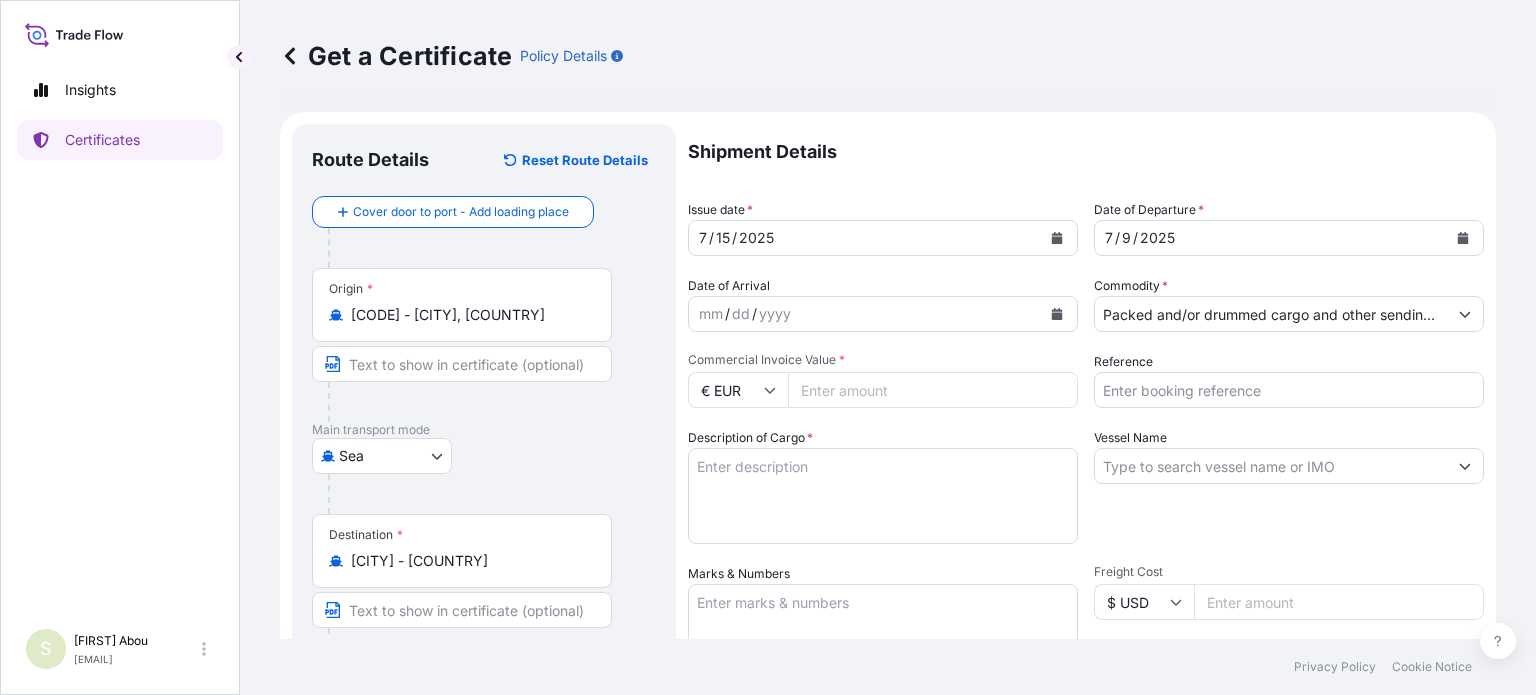 type on "[PRICE]" 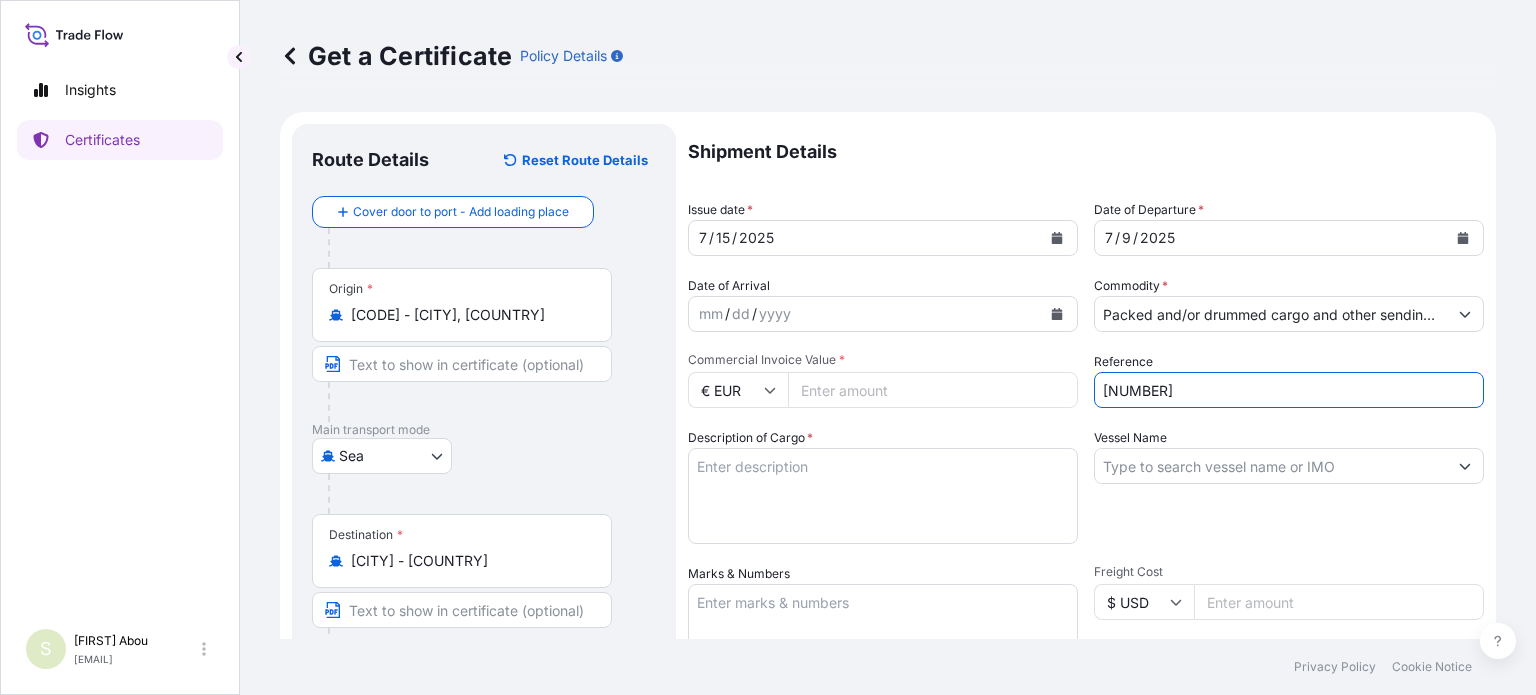 type on "[NUMBER]" 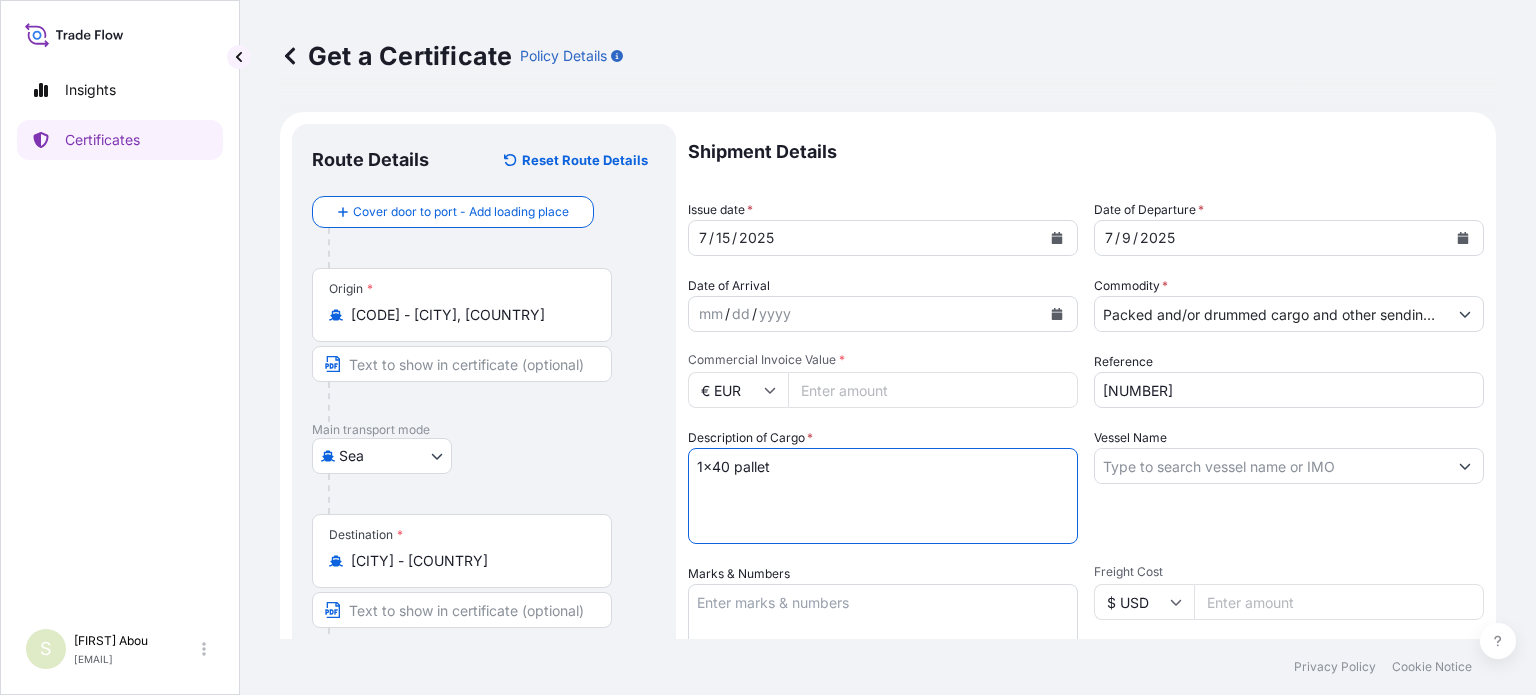 type on "1x40 pallet" 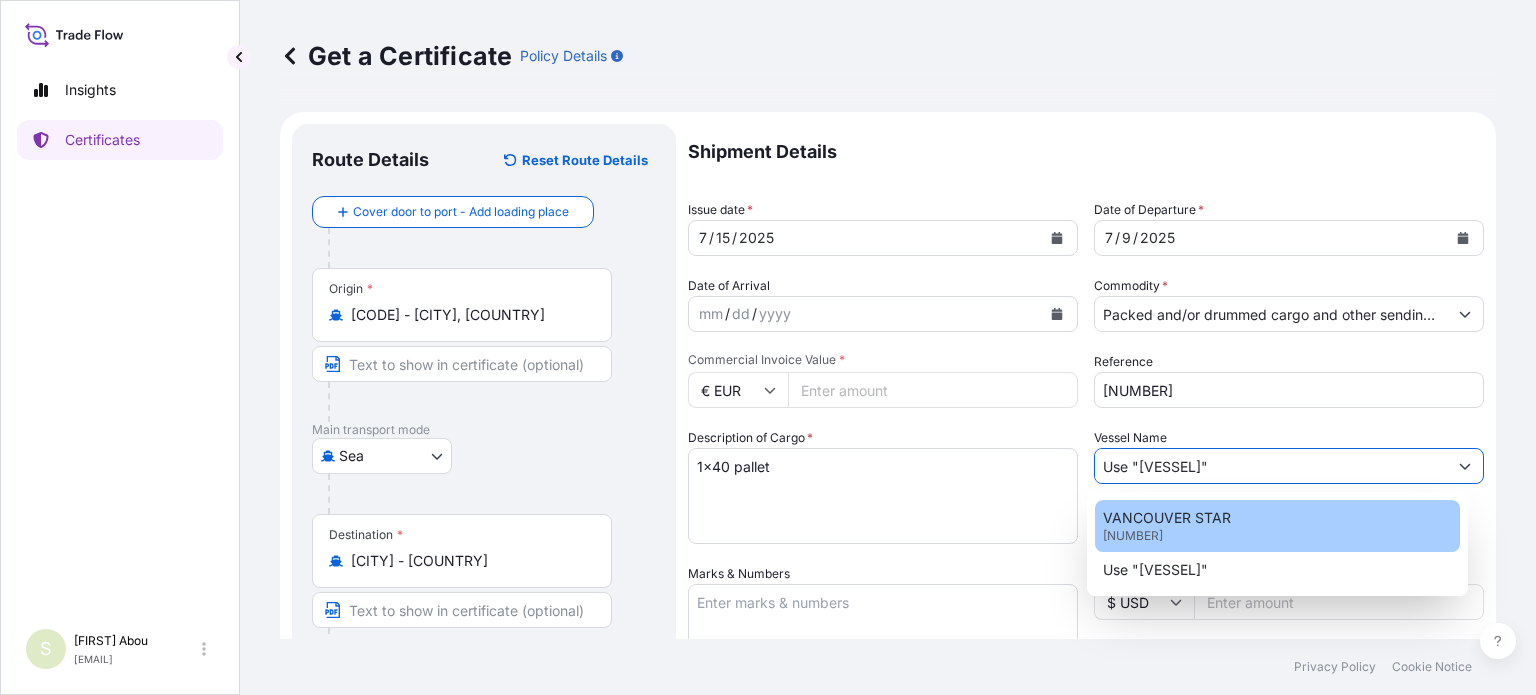click on "VANCOUVER STAR" at bounding box center (1167, 518) 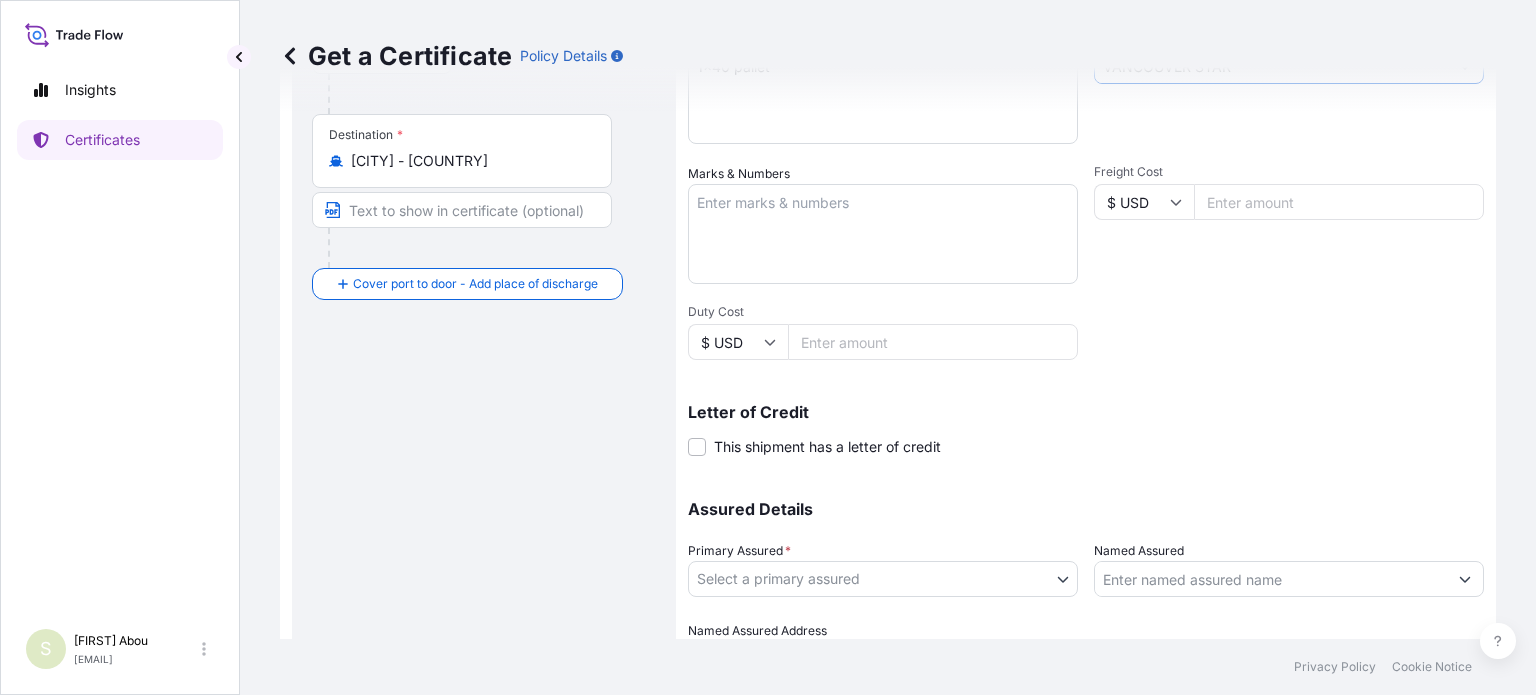 scroll, scrollTop: 500, scrollLeft: 0, axis: vertical 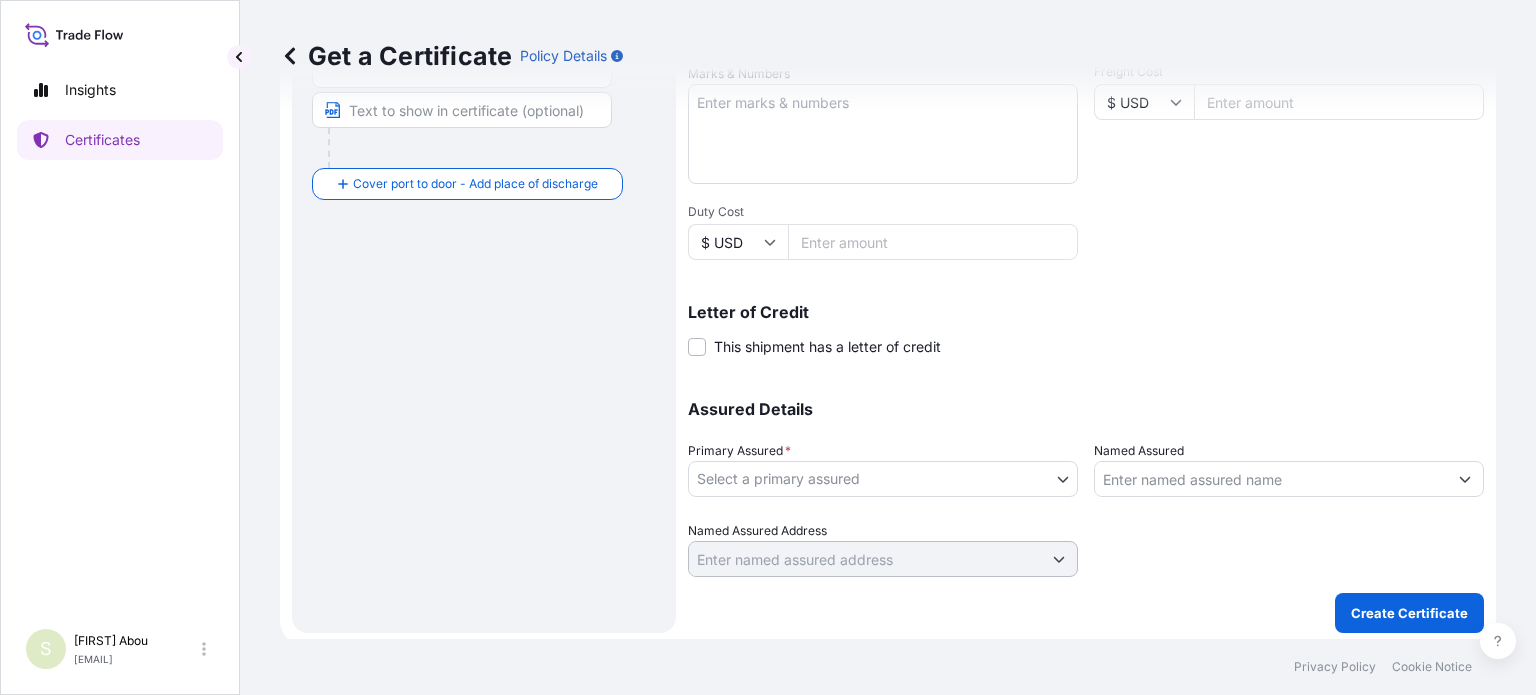 type on "VANCOUVER STAR" 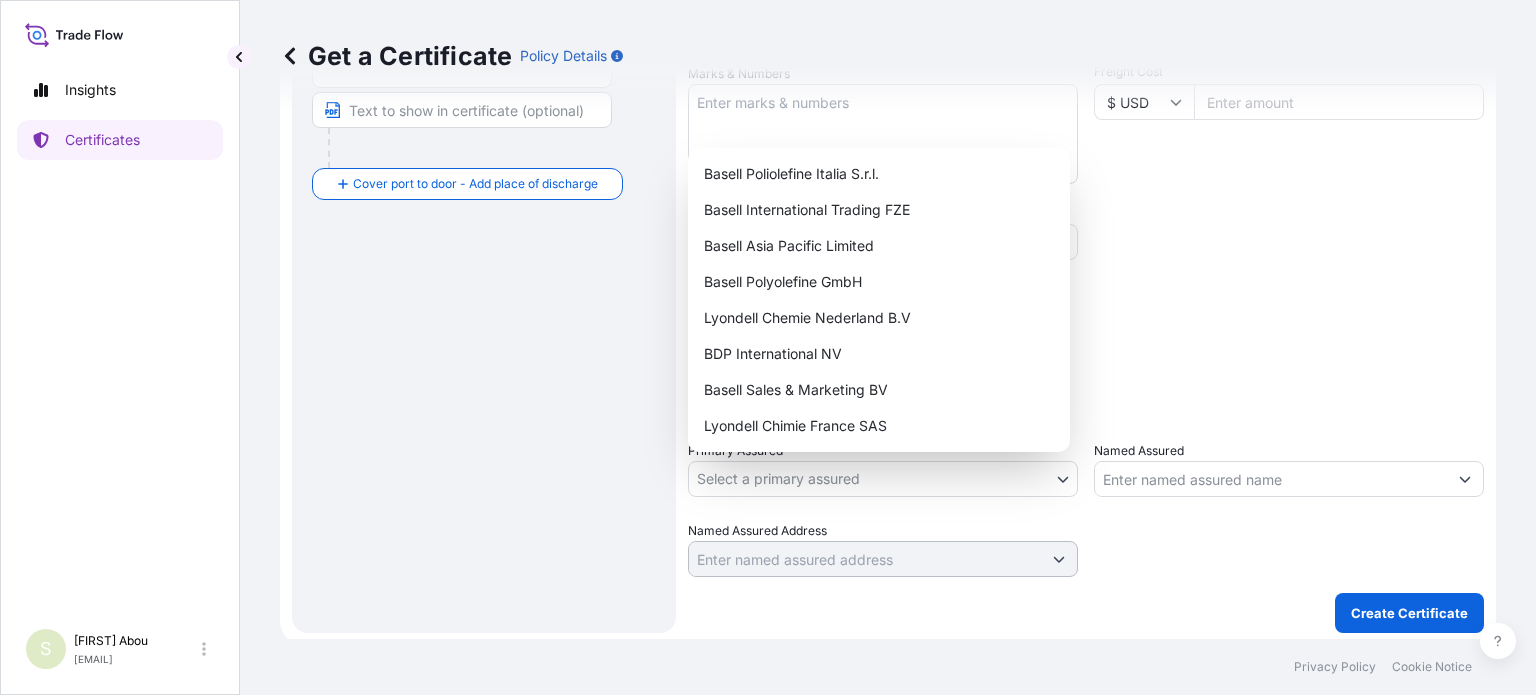 click on "11 options available. 2 options available. 1 option available. 2 options available. 1 option available.
Insights Certificates S [FIRST]   [LAST]   [EMAIL] Get a Certificate Policy Details Route Details Reset Route Details   Cover door to port - Add loading place Place of loading Road / Inland Road / Inland Origin * [CODE] - [CITY], [COUNTRY] Main transport mode Sea Air Road Sea Destination * [CODE] - [CITY], [COUNTRY] Cover port to door - Add place of discharge Road / Inland Road / Inland Place of Discharge Shipment Details Issue date * [MM] / [DD] / [YYYY] Date of Departure * [MM] / [DD] / [YYYY] Date of Arrival mm / dd / yyyy Commodity * Packed and/or drummed cargo and other sendings - non bulk Packing Category Commercial Invoice Value    * € EUR [PRICE] Reference [NUMBER] Description of Cargo * 1x40 pallet Vessel Name [VESSEL] Marks & Numbers Freight Cost   $ USD Duty Cost   $ USD Letter of Credit This shipment has a letter of credit Letter of credit * Letter of credit may not exceed 12000 characters" at bounding box center (768, 347) 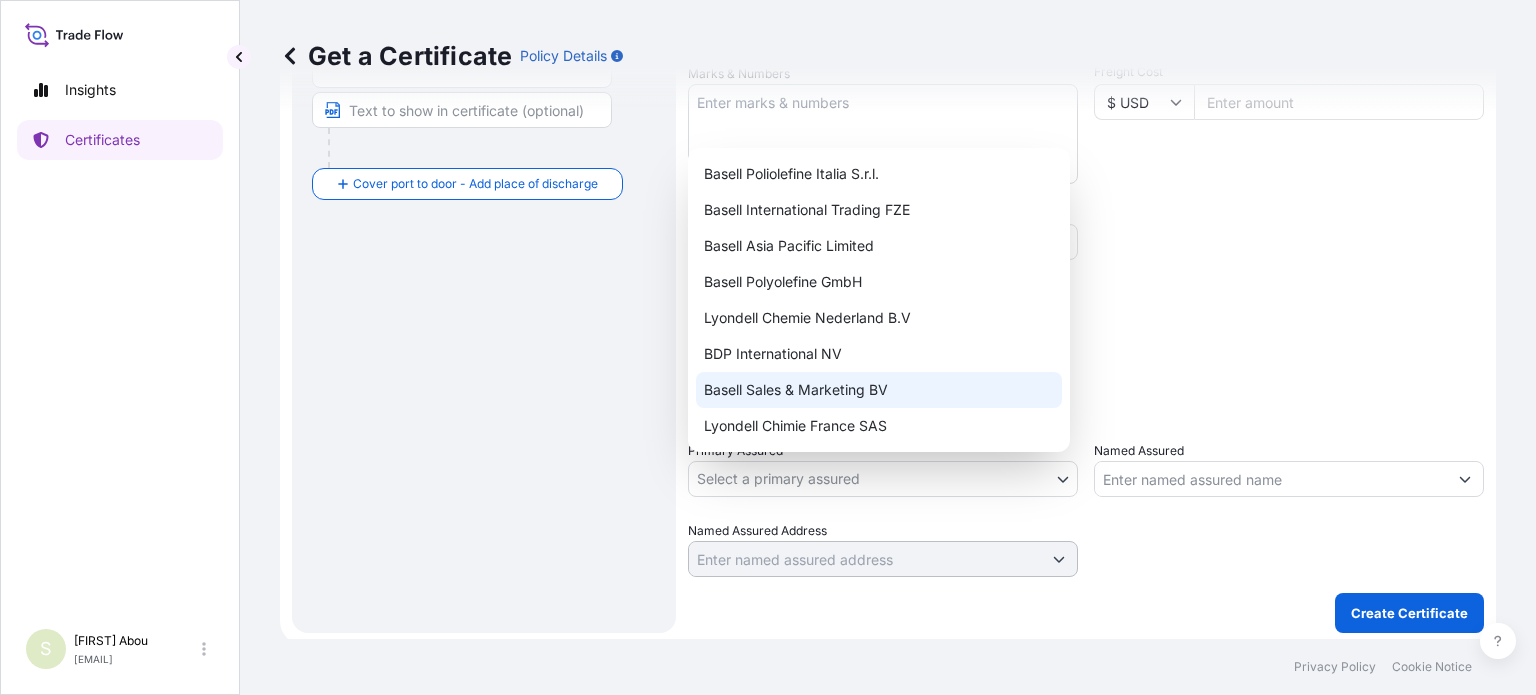 click on "Basell Sales & Marketing BV" at bounding box center [879, 390] 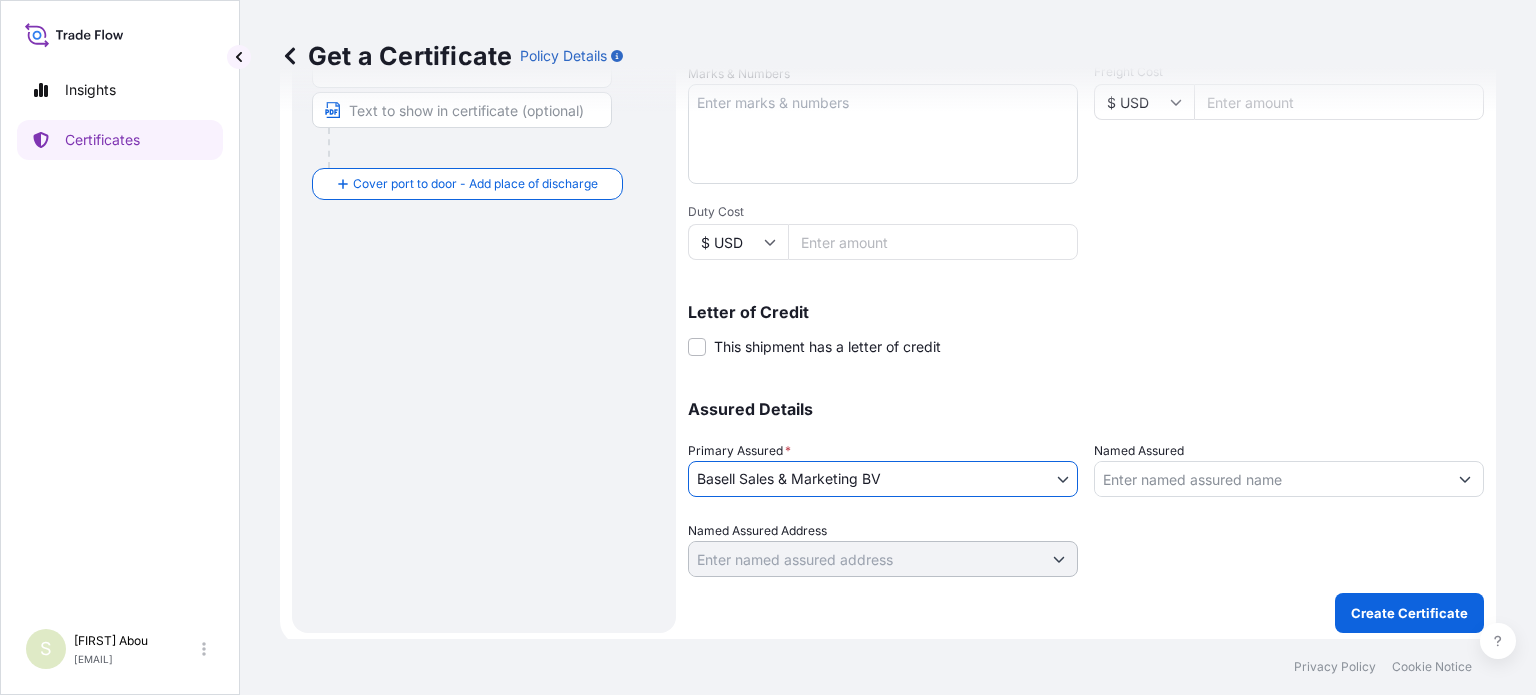 click on "Named Assured" at bounding box center [1271, 479] 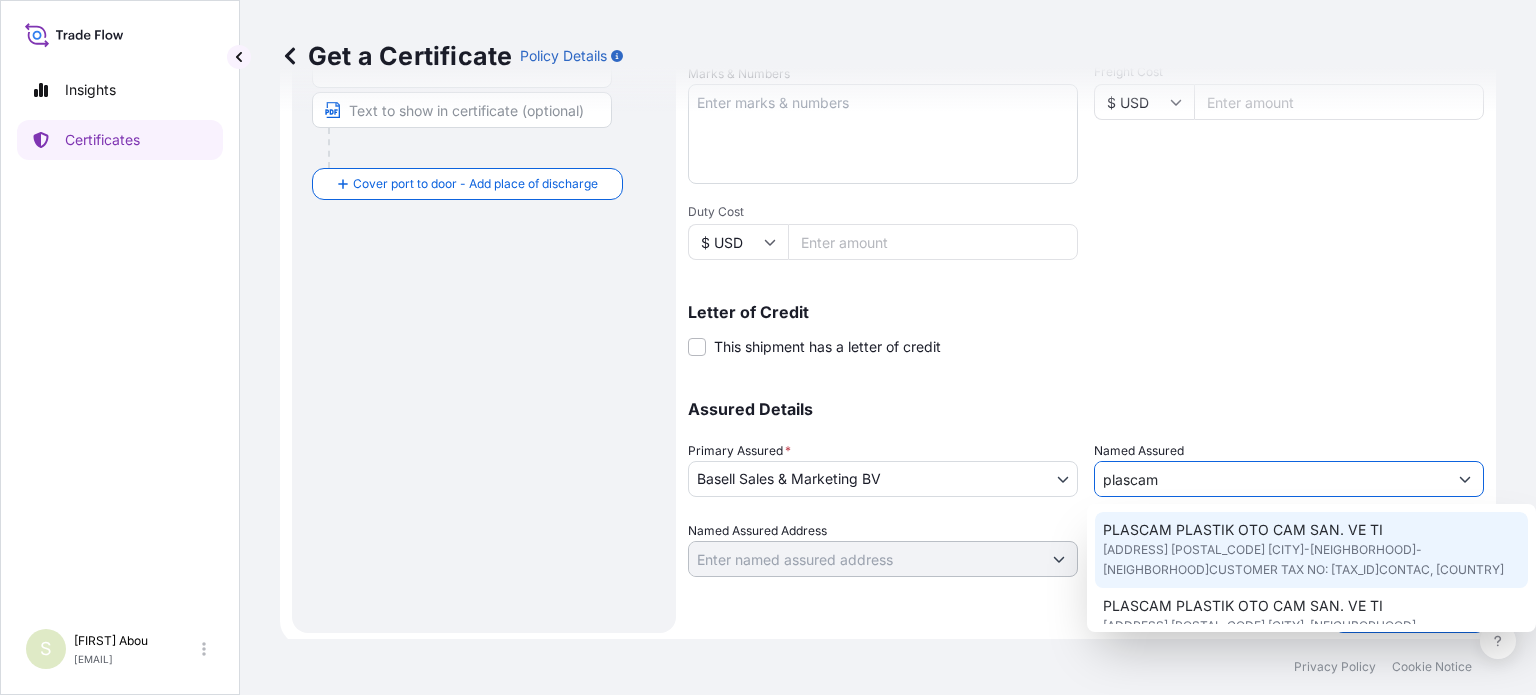 click on "PLASCAM PLASTIK OTO CAM SAN. VE TI" 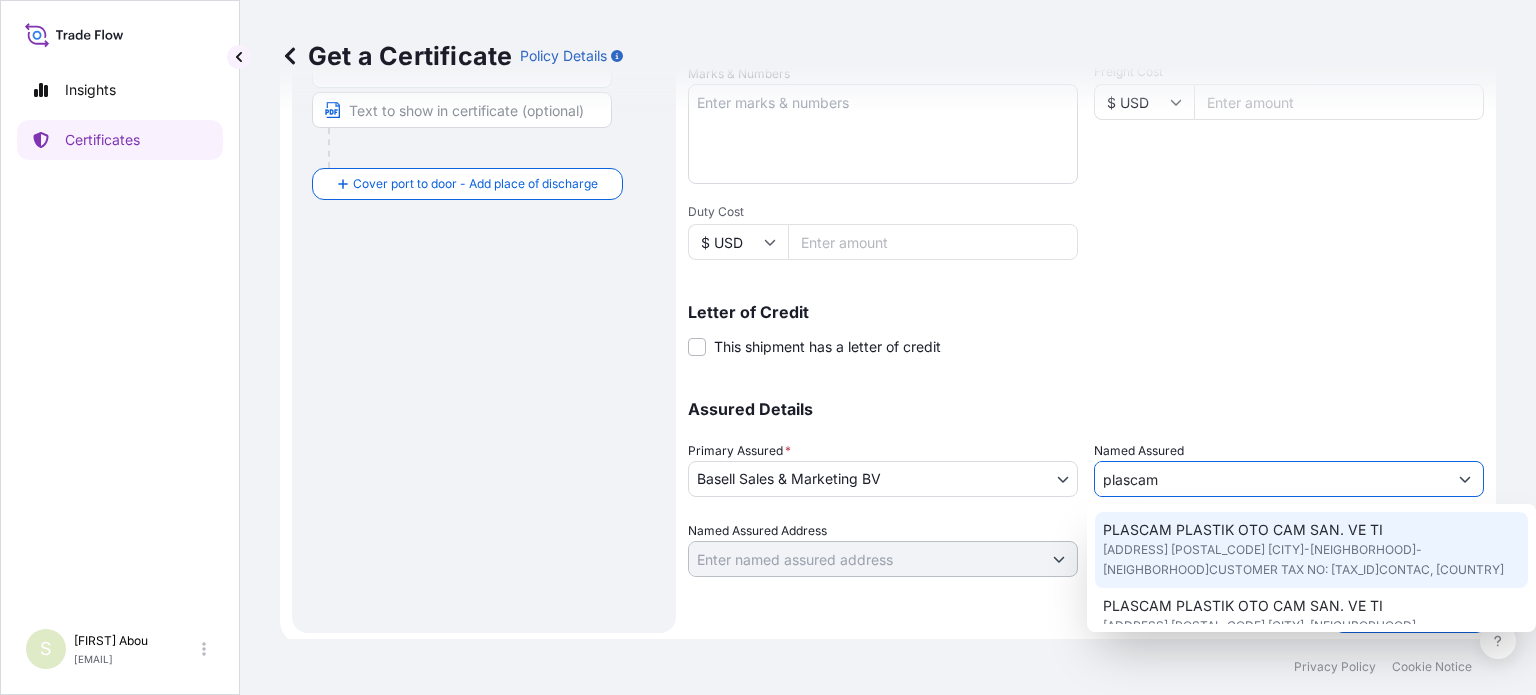 type on "PLASCAM PLASTIK OTO CAM SAN. VE TI" 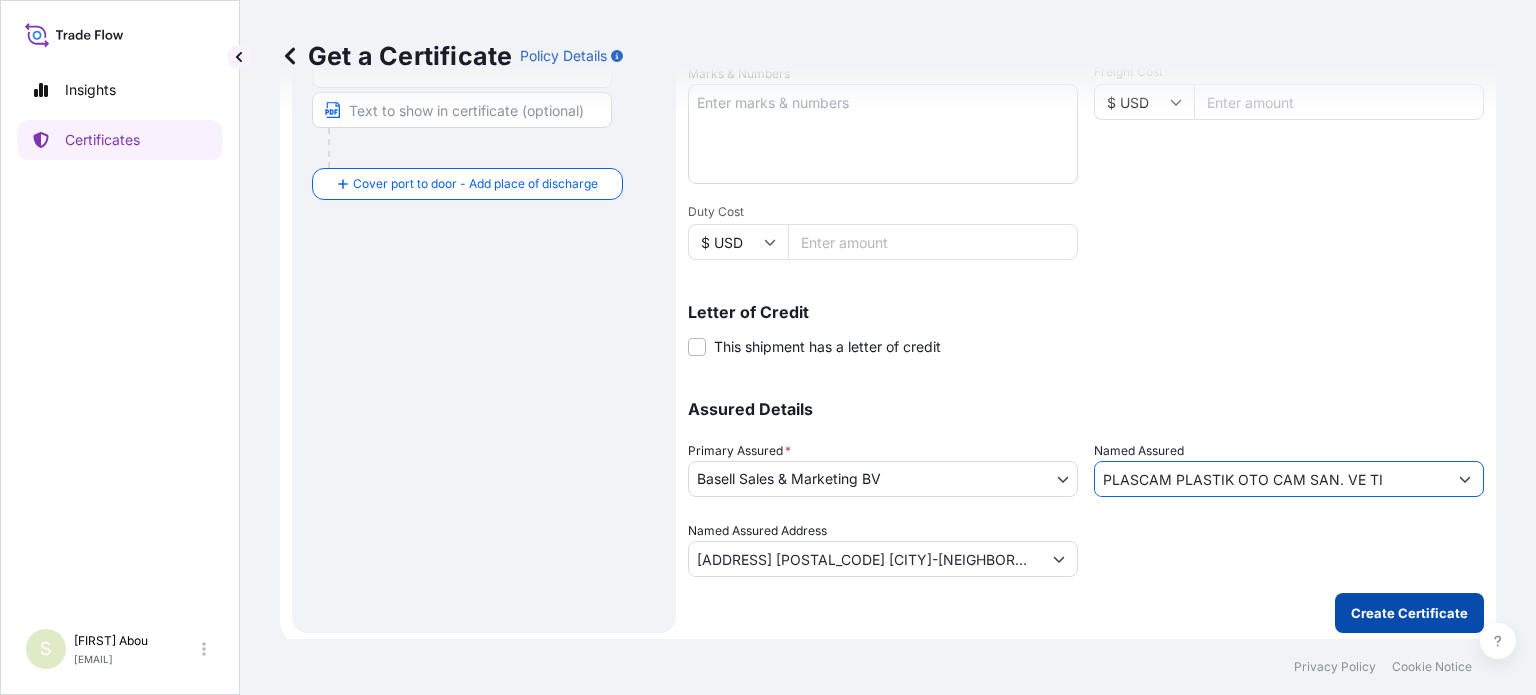 type on "PLASCAM PLASTIK OTO CAM SAN. VE TI" 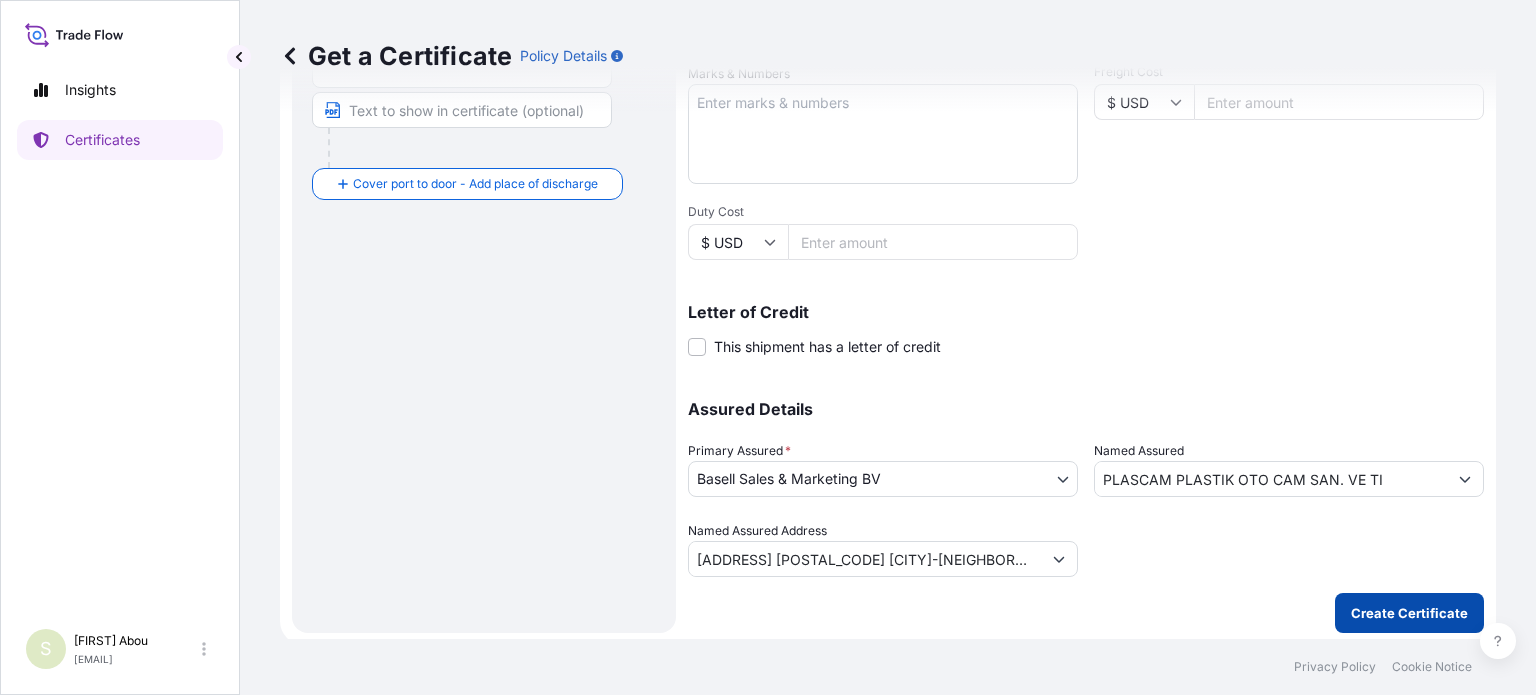 click on "Create Certificate" at bounding box center [1409, 613] 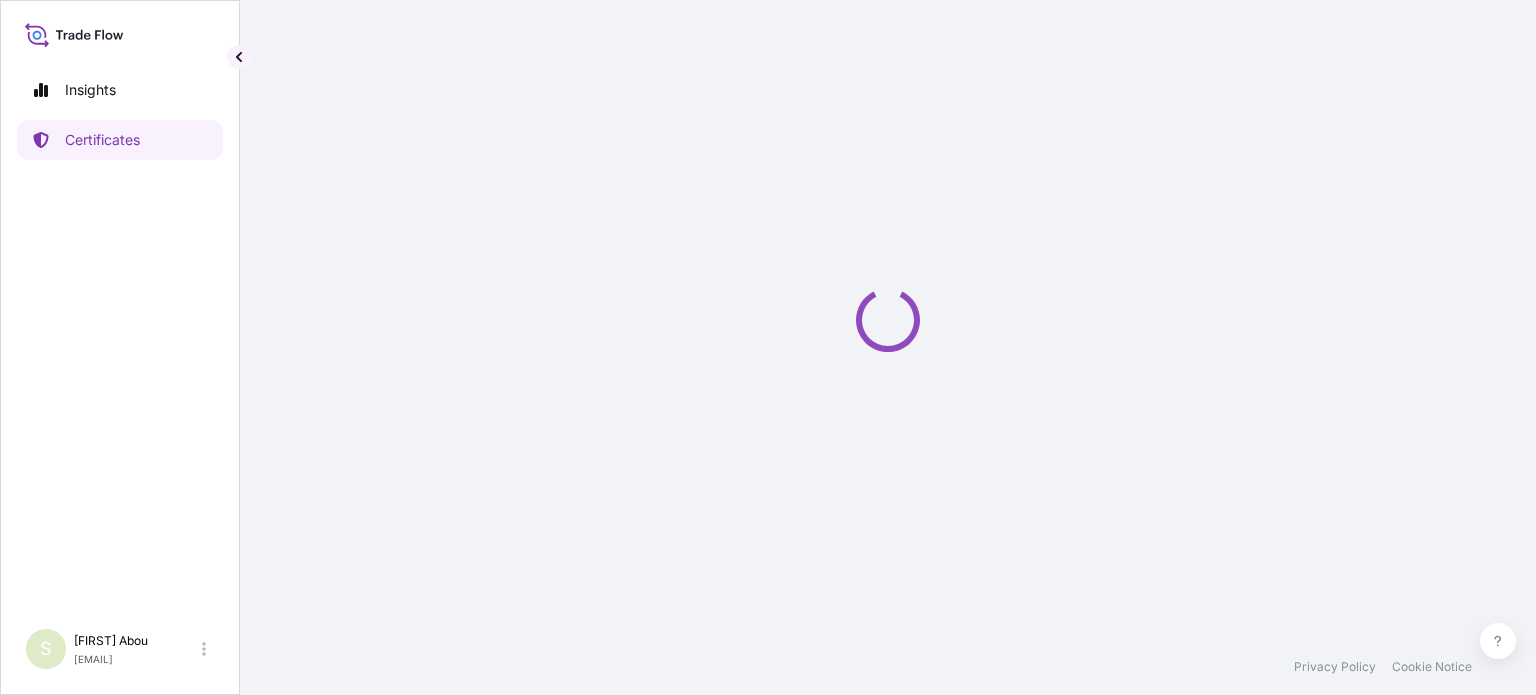 scroll, scrollTop: 0, scrollLeft: 0, axis: both 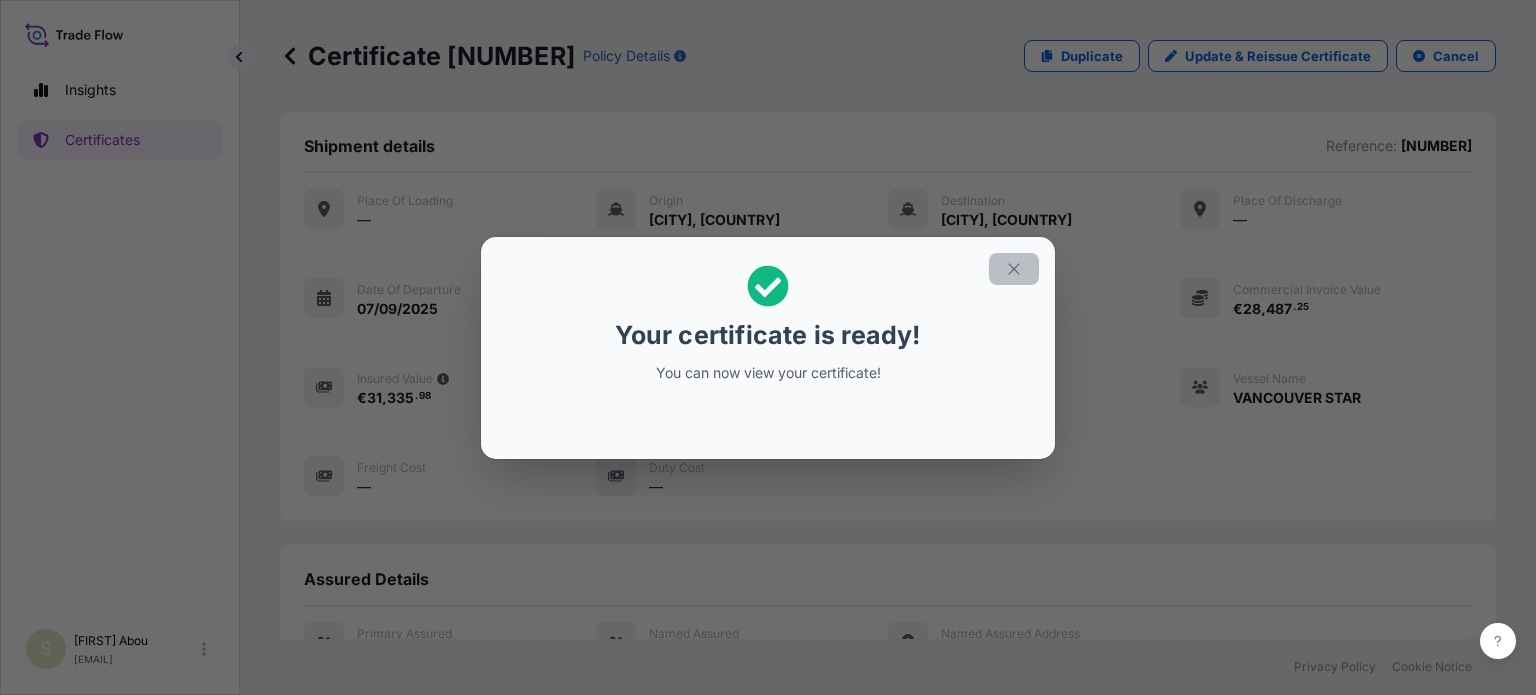click 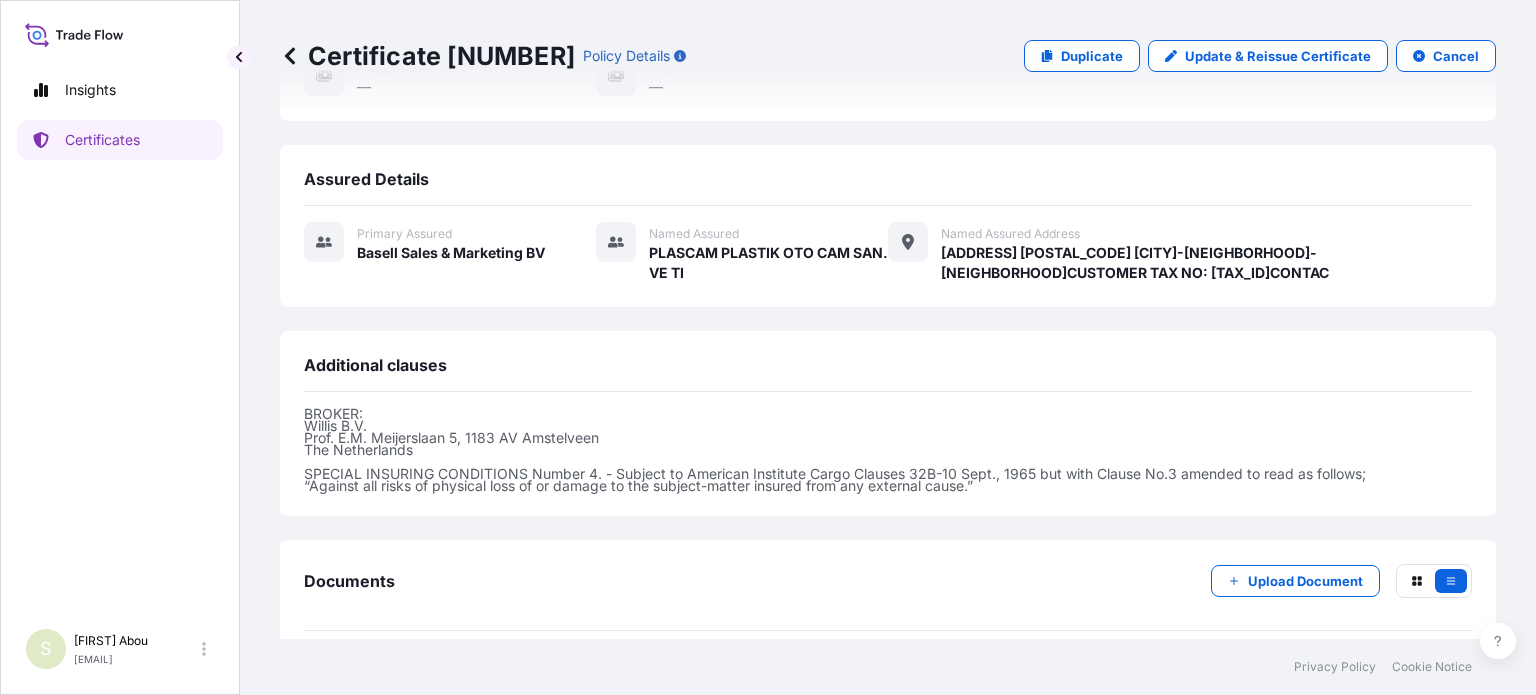 scroll, scrollTop: 521, scrollLeft: 0, axis: vertical 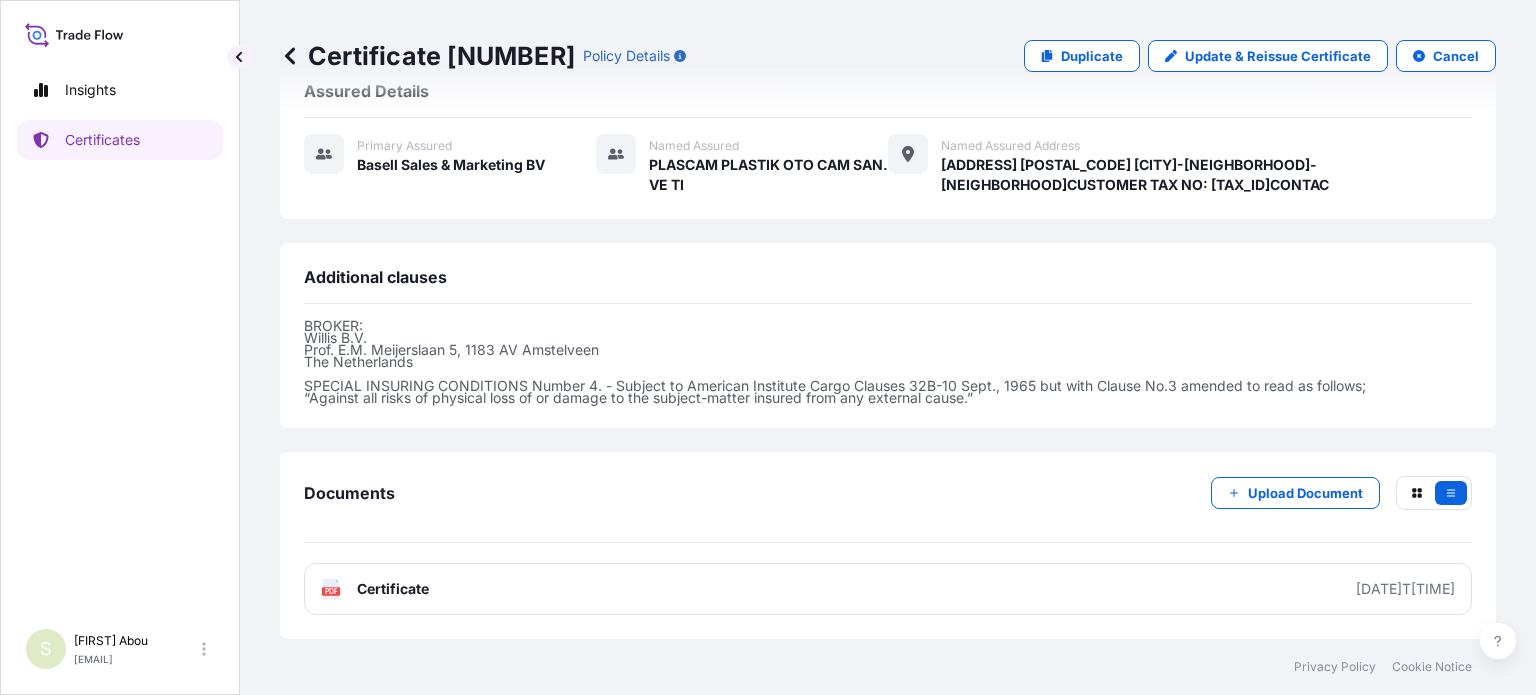 click on "PDF Certificate [DATE]T[TIME]" at bounding box center (888, 589) 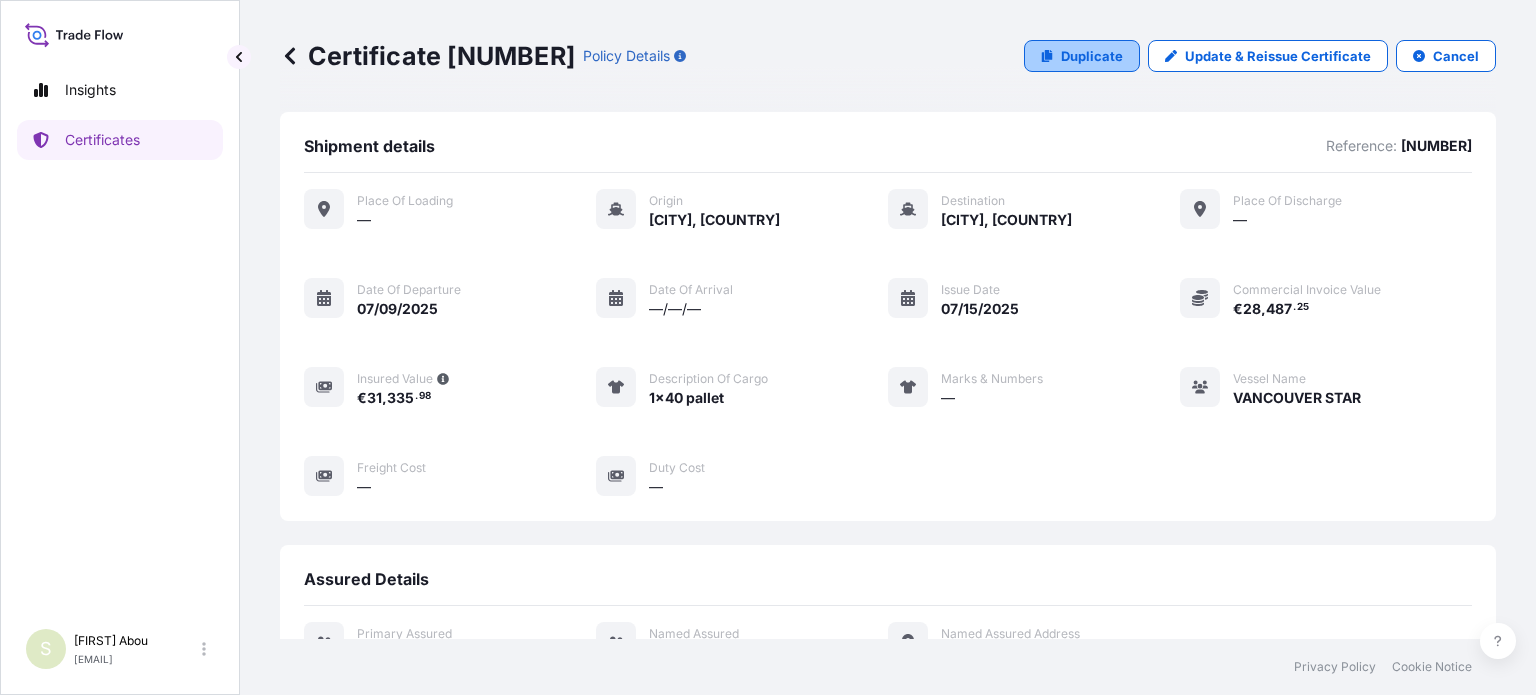 click on "Duplicate" at bounding box center [1092, 56] 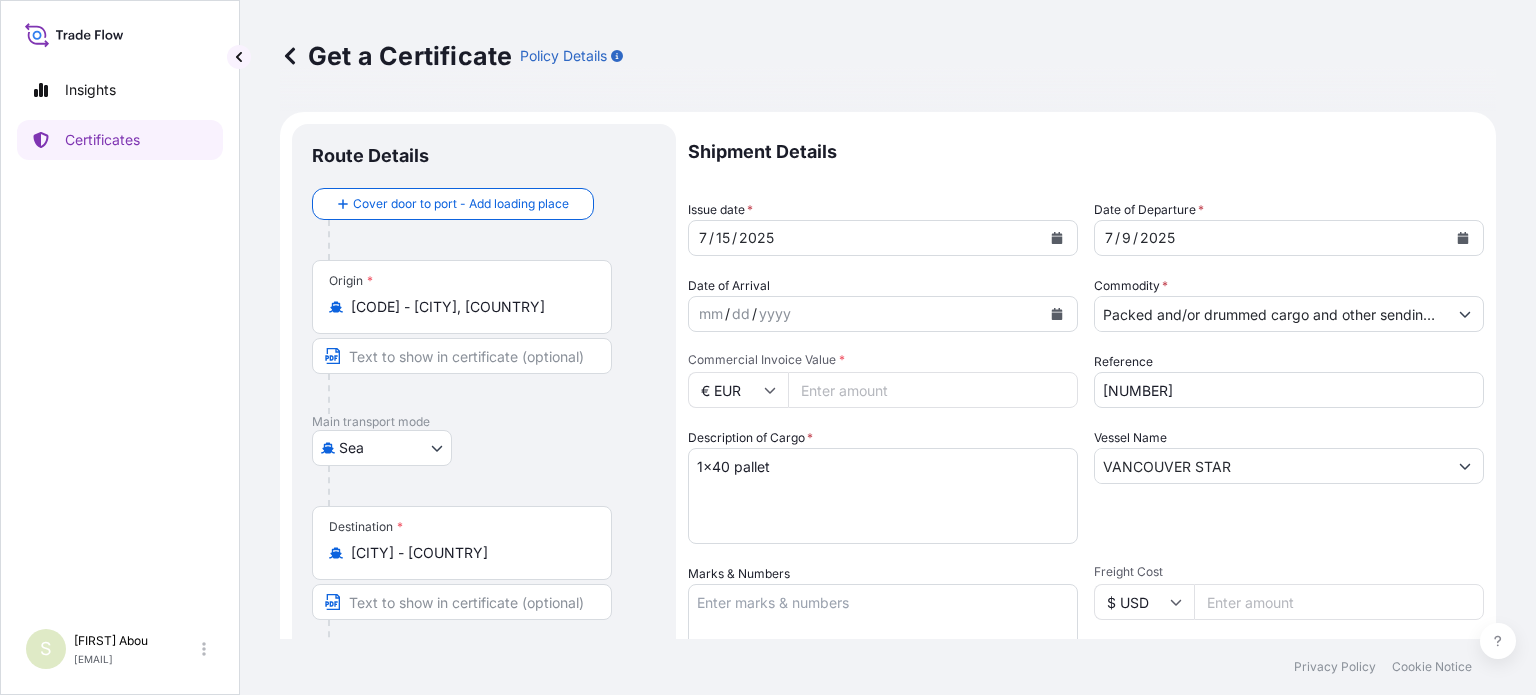 type on "[ADDRESS] [POSTAL_CODE] [CITY]-[NEIGHBORHOOD]-[NEIGHBORHOOD]CUSTOMER TAX NO: [TAX_ID]CONTAC" 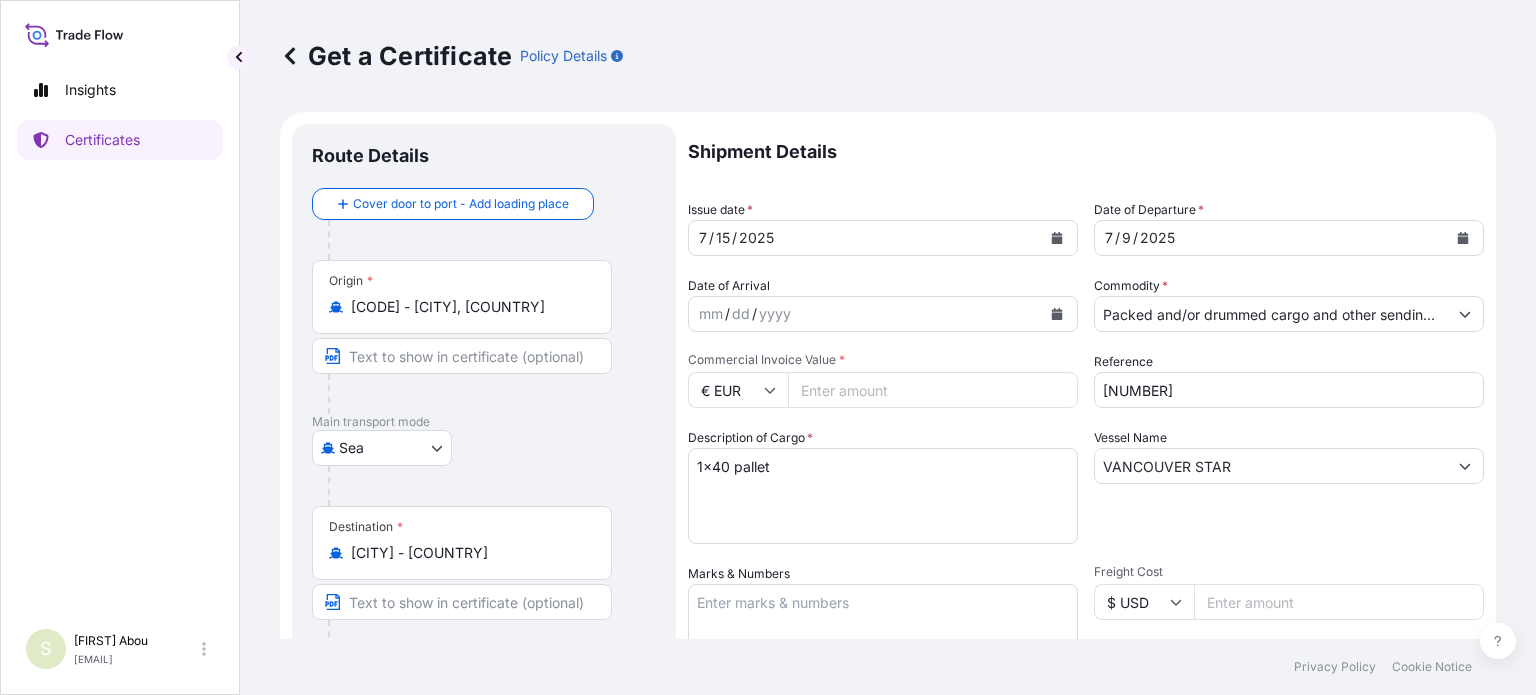 drag, startPoint x: 792, startPoint y: 403, endPoint x: 751, endPoint y: 399, distance: 41.19466 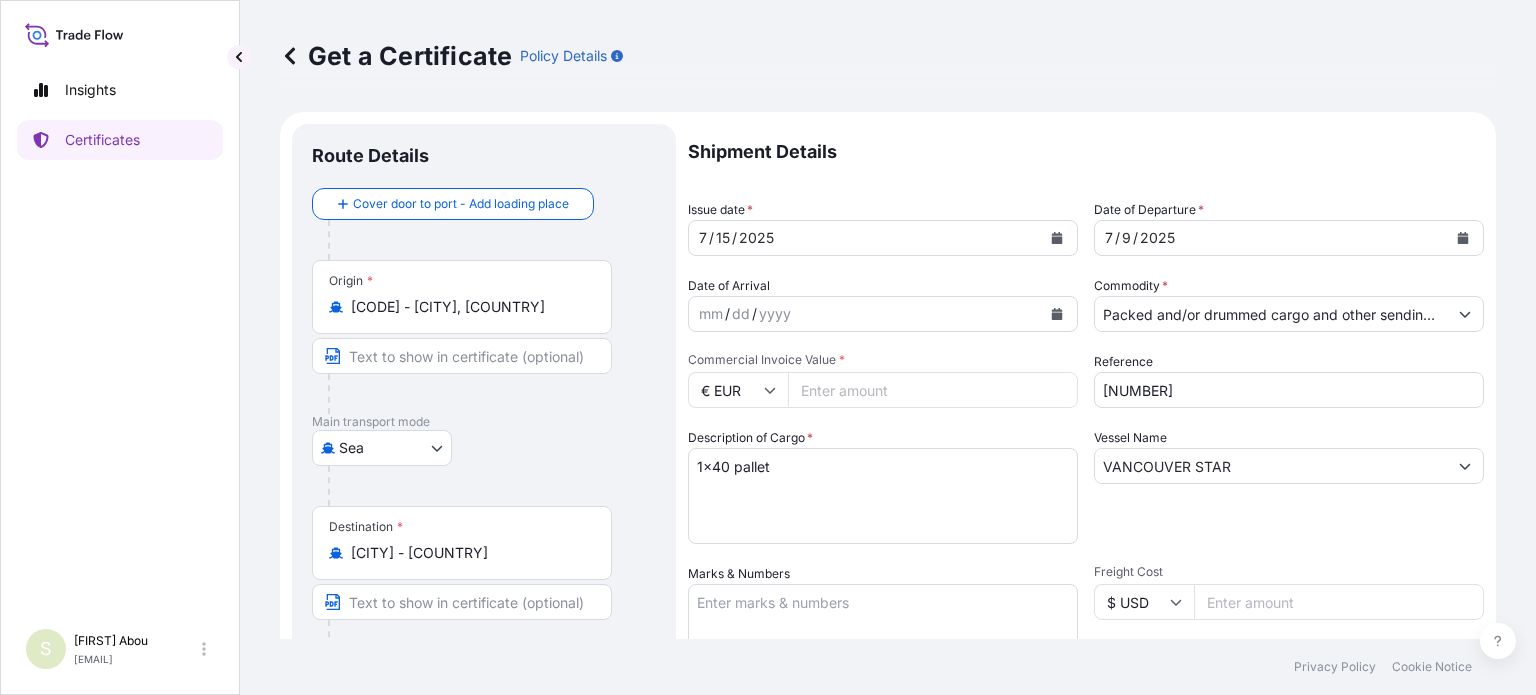 type on "[NUMBER]" 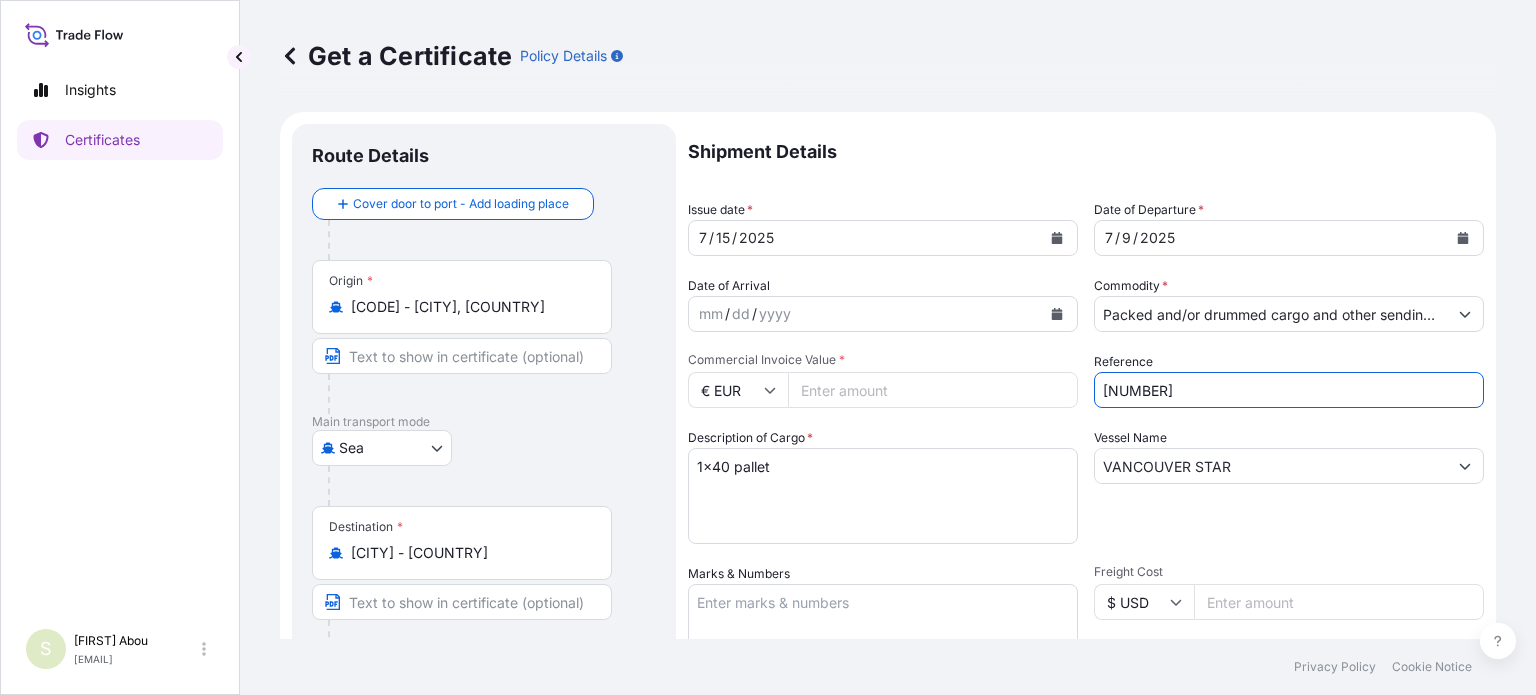 type on "[NUMBER]" 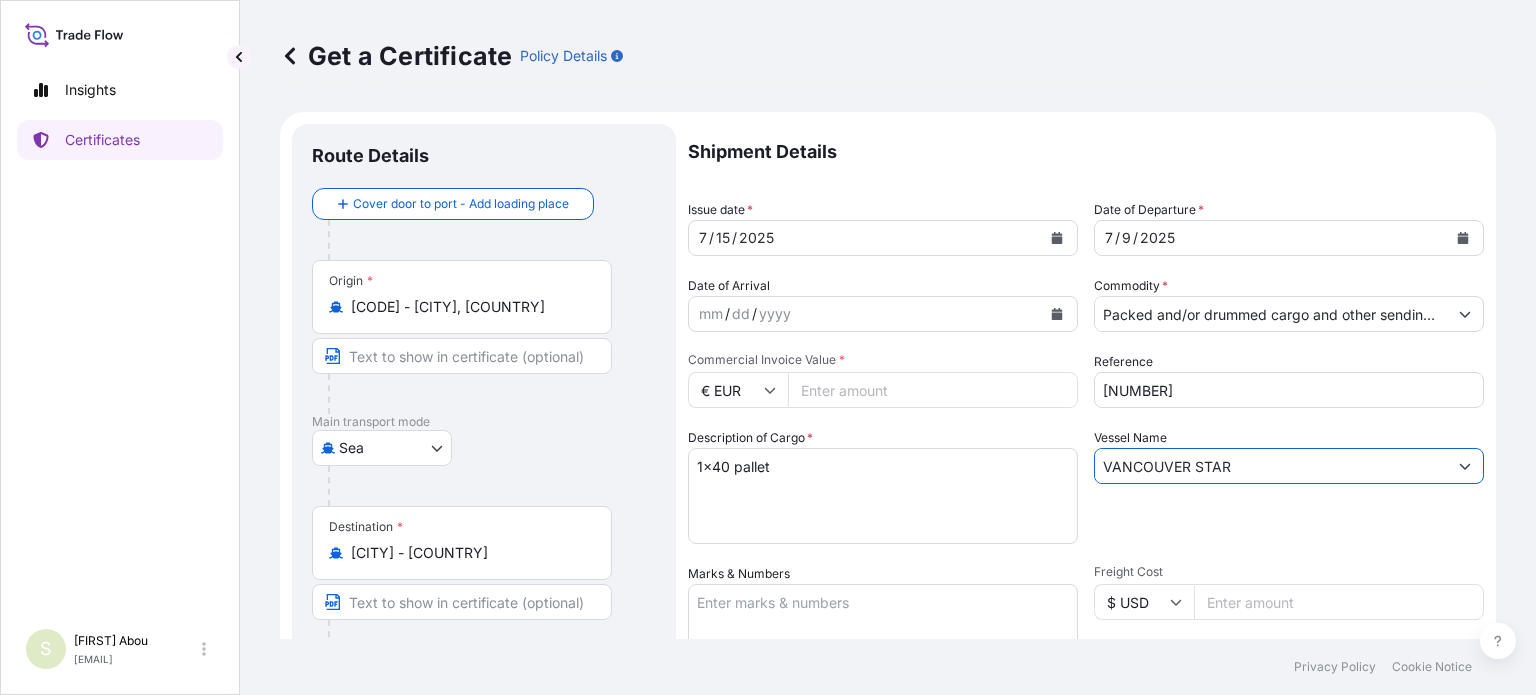 click on "VANCOUVER STAR" at bounding box center [1271, 466] 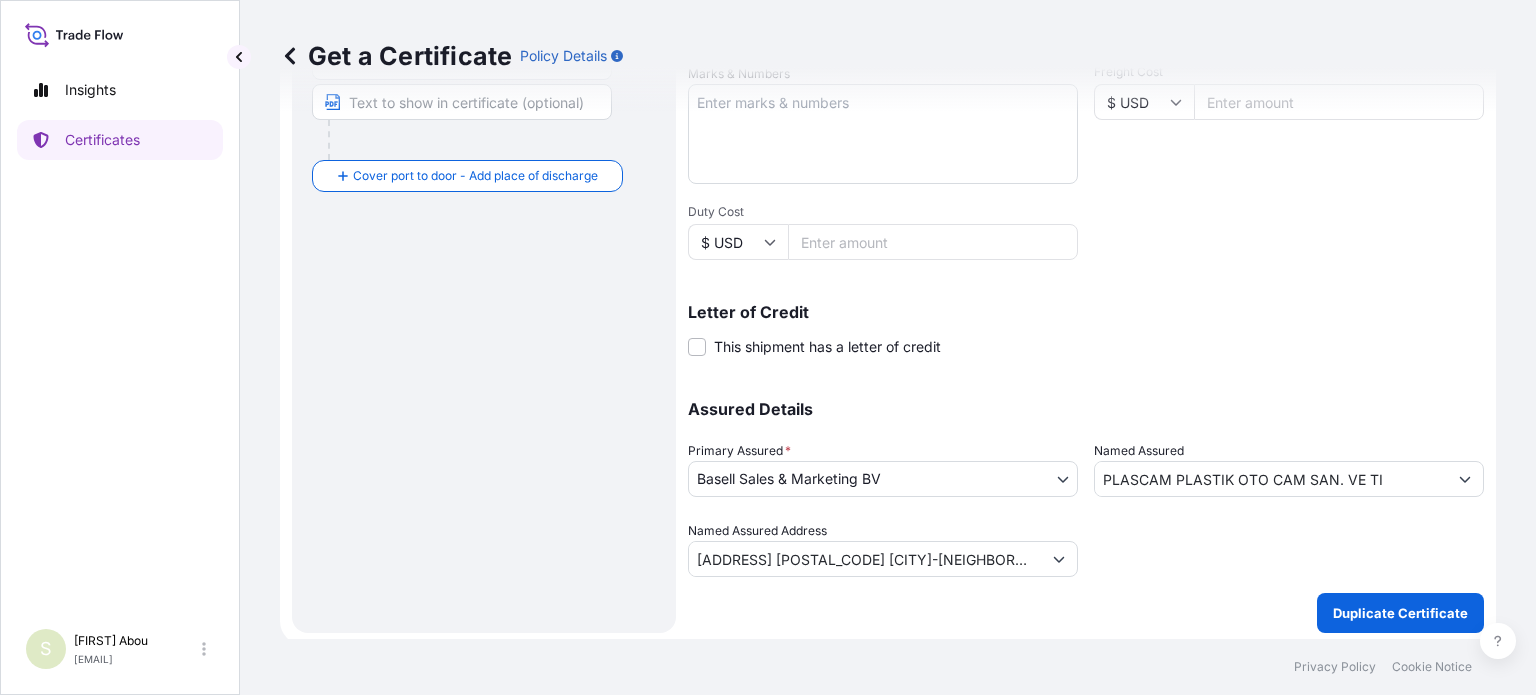 scroll, scrollTop: 504, scrollLeft: 0, axis: vertical 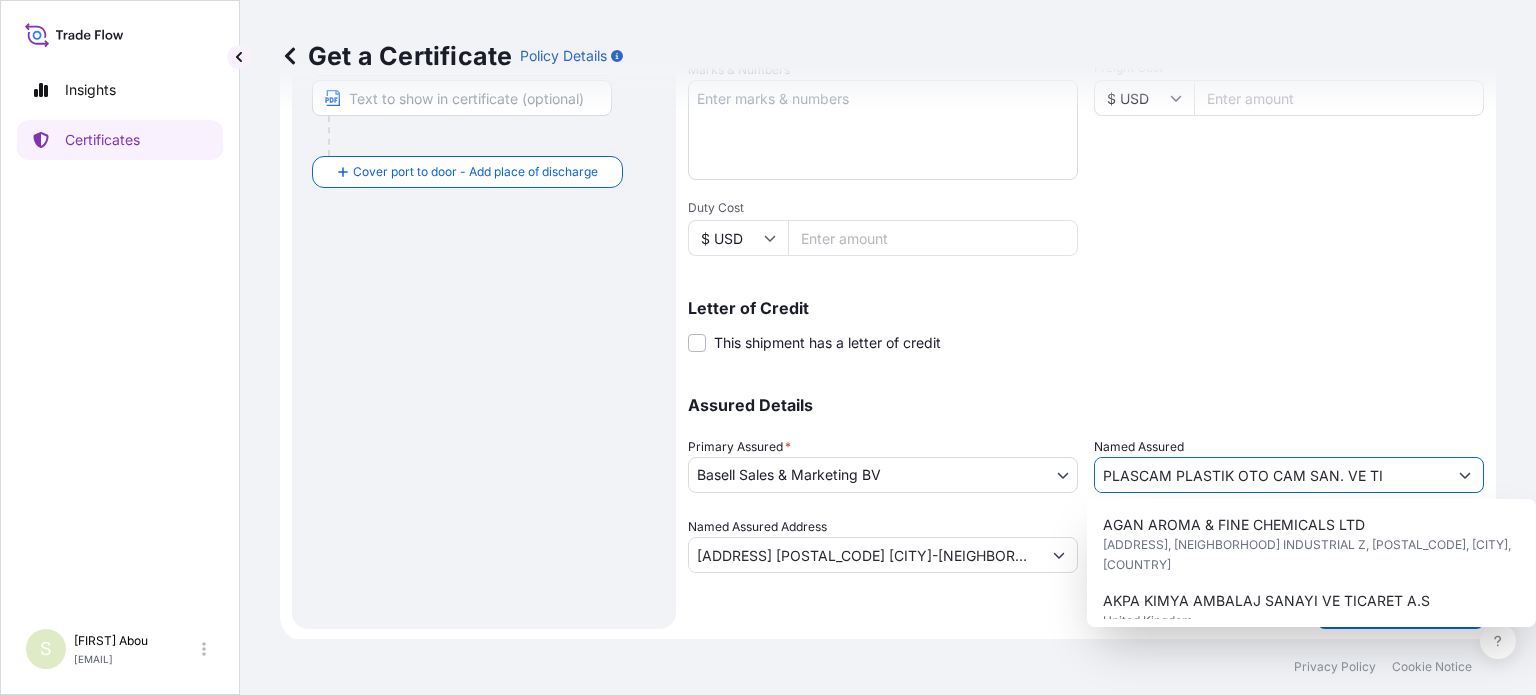 drag, startPoint x: 1391, startPoint y: 476, endPoint x: 916, endPoint y: 483, distance: 475.05157 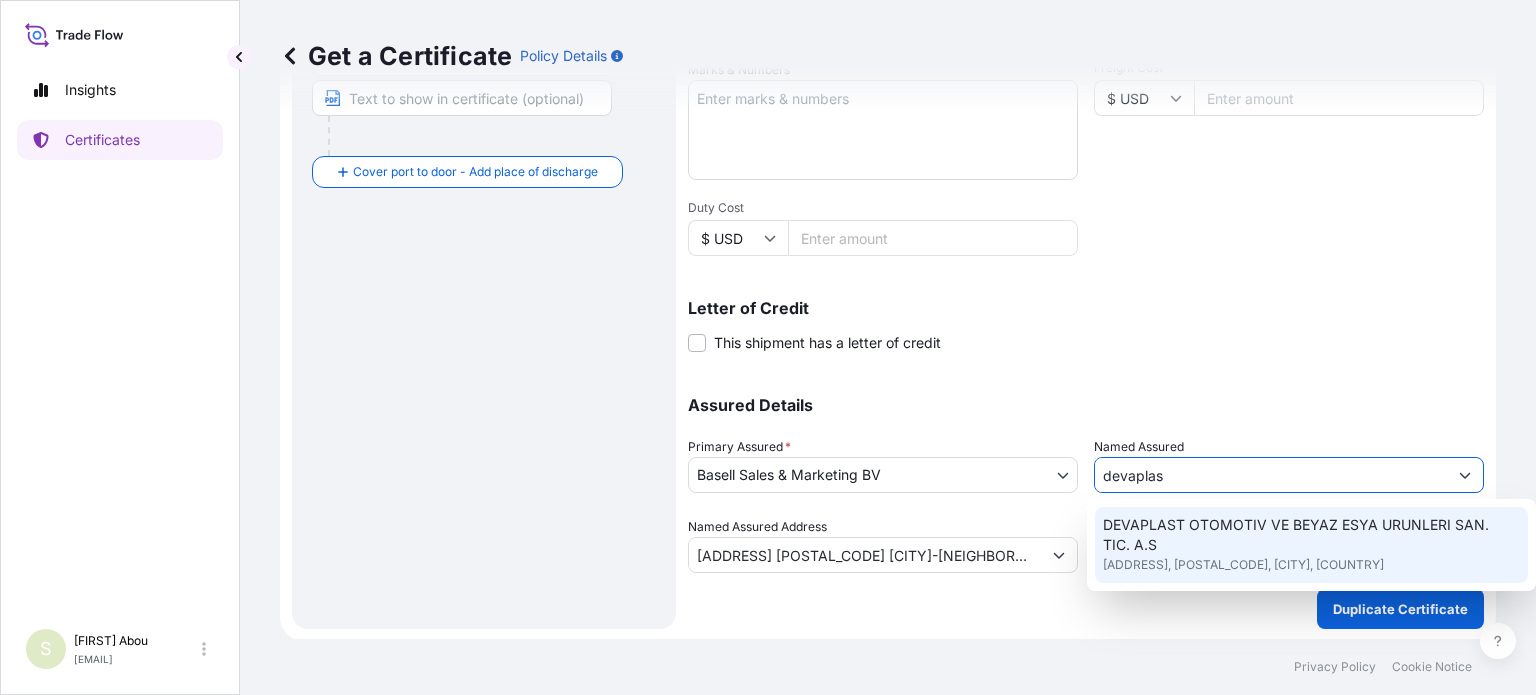 click on "[ADDRESS], [POSTAL_CODE], [CITY], [COUNTRY]" at bounding box center (1243, 565) 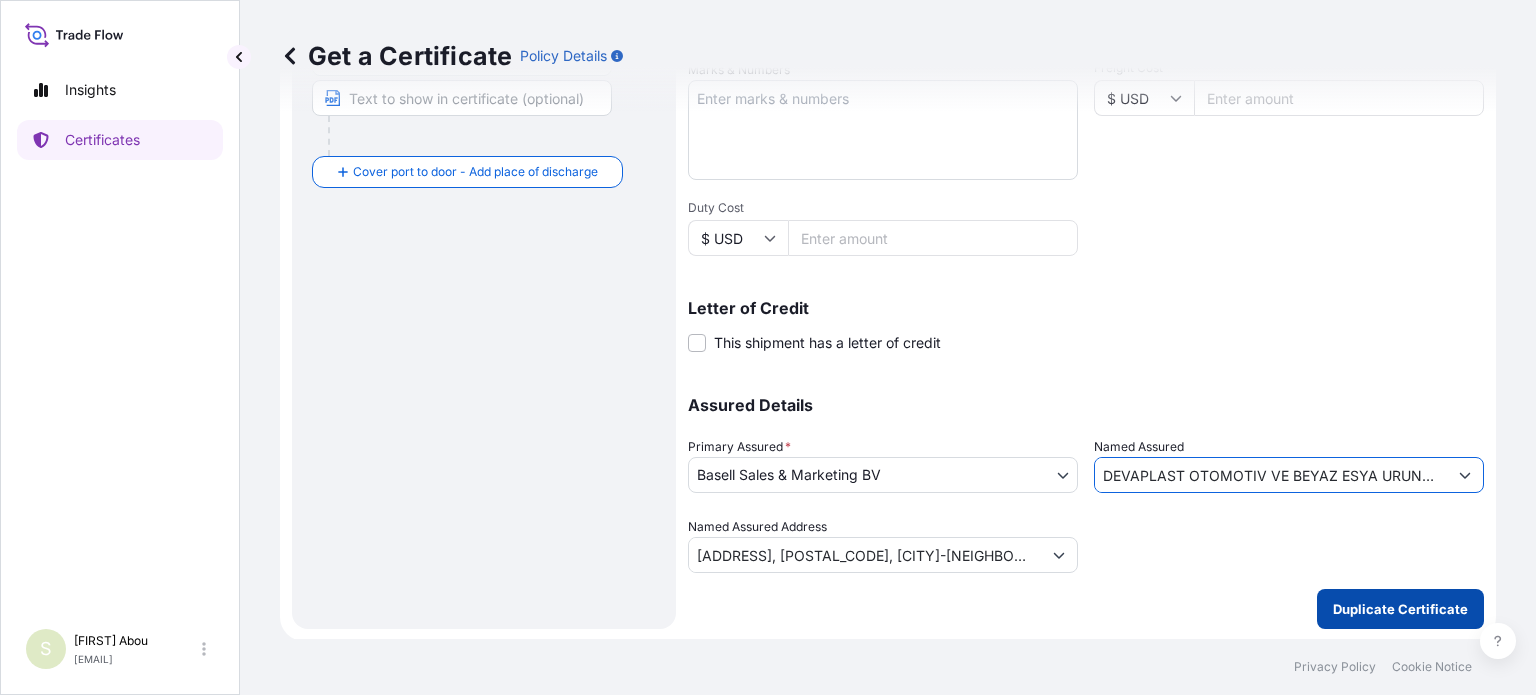 type on "DEVAPLAST OTOMOTIV VE BEYAZ ESYA URUNLERI SAN. TIC. A.S" 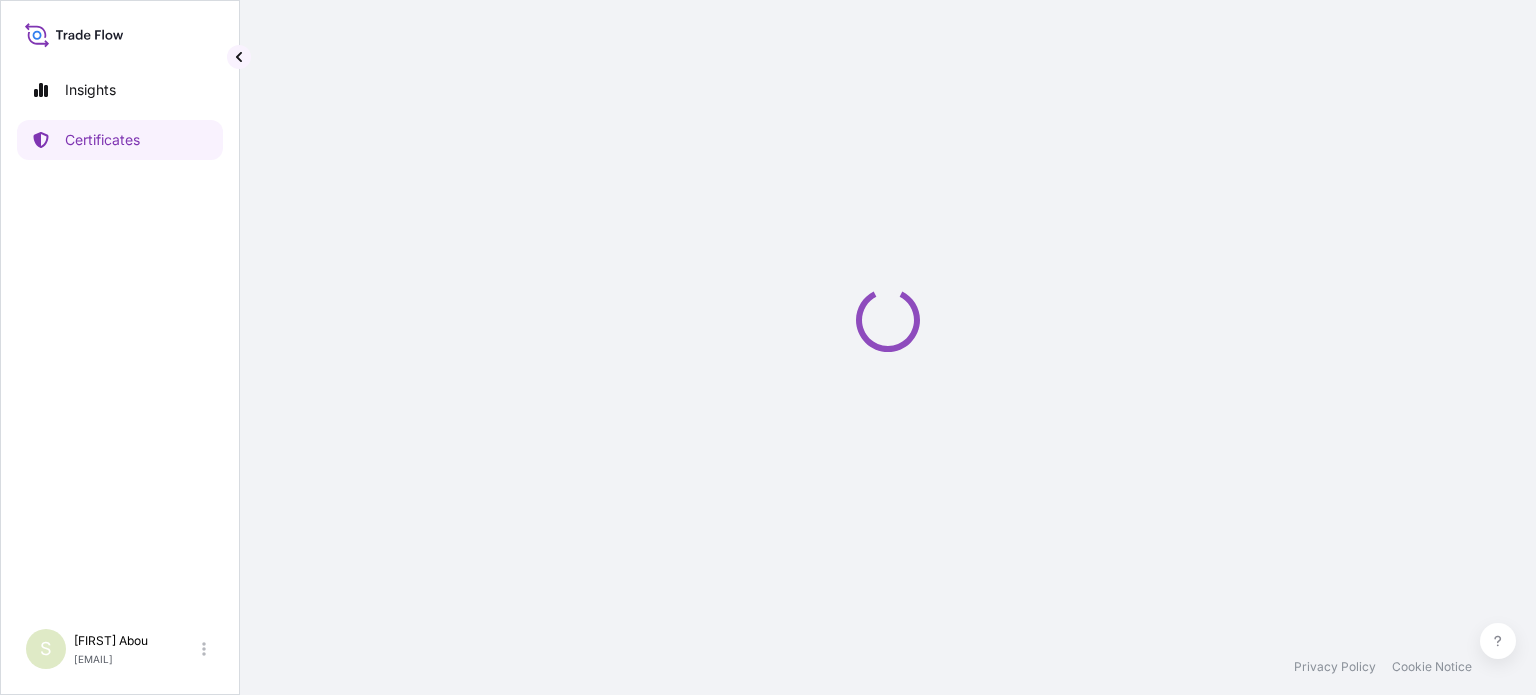 scroll, scrollTop: 0, scrollLeft: 0, axis: both 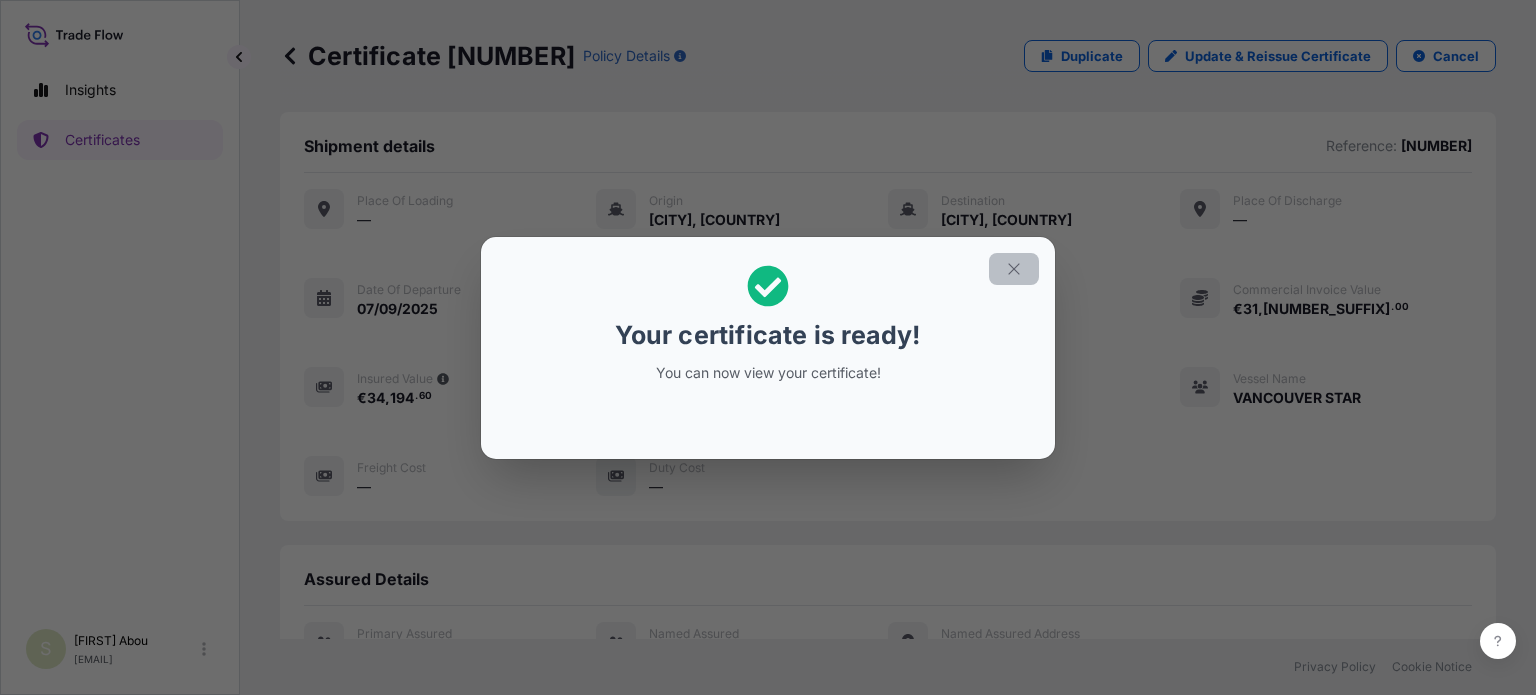 click 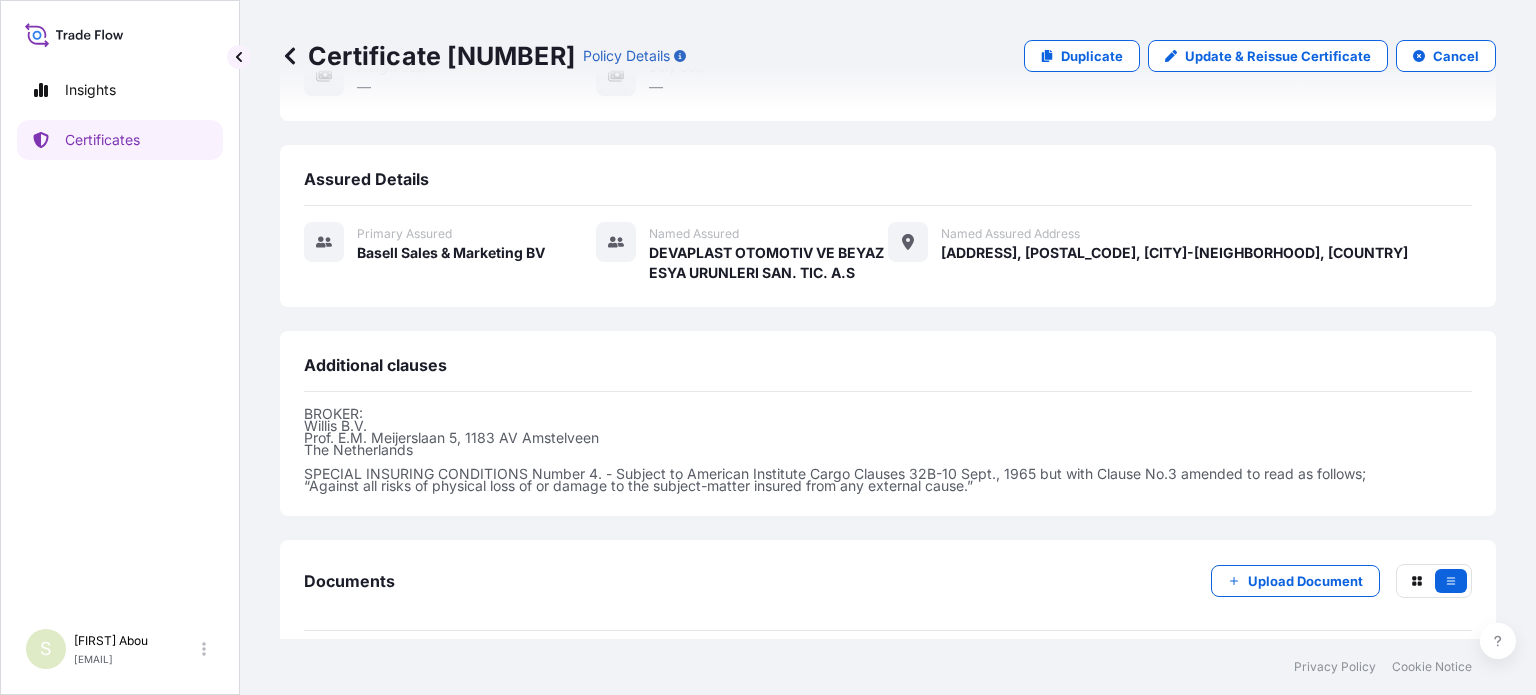 scroll, scrollTop: 501, scrollLeft: 0, axis: vertical 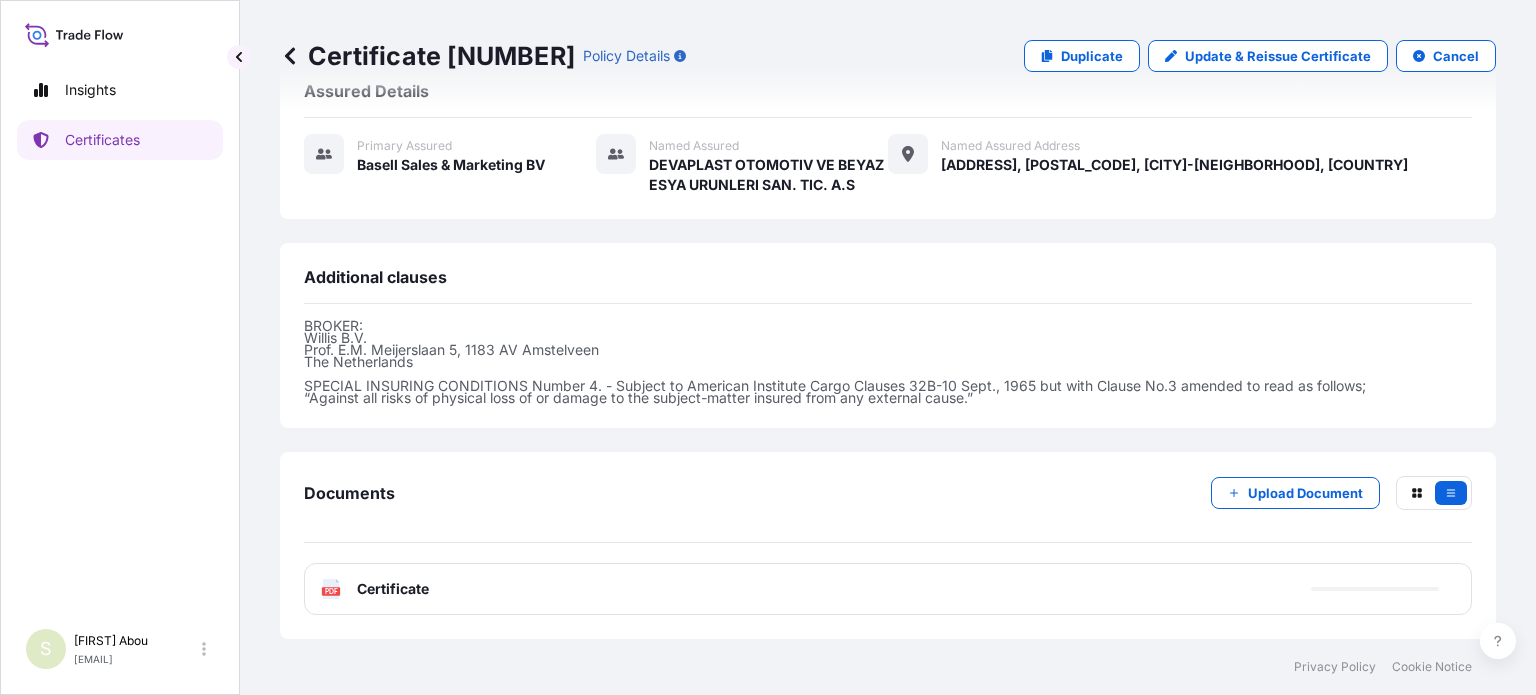 click on "PDF Certificate" at bounding box center (888, 589) 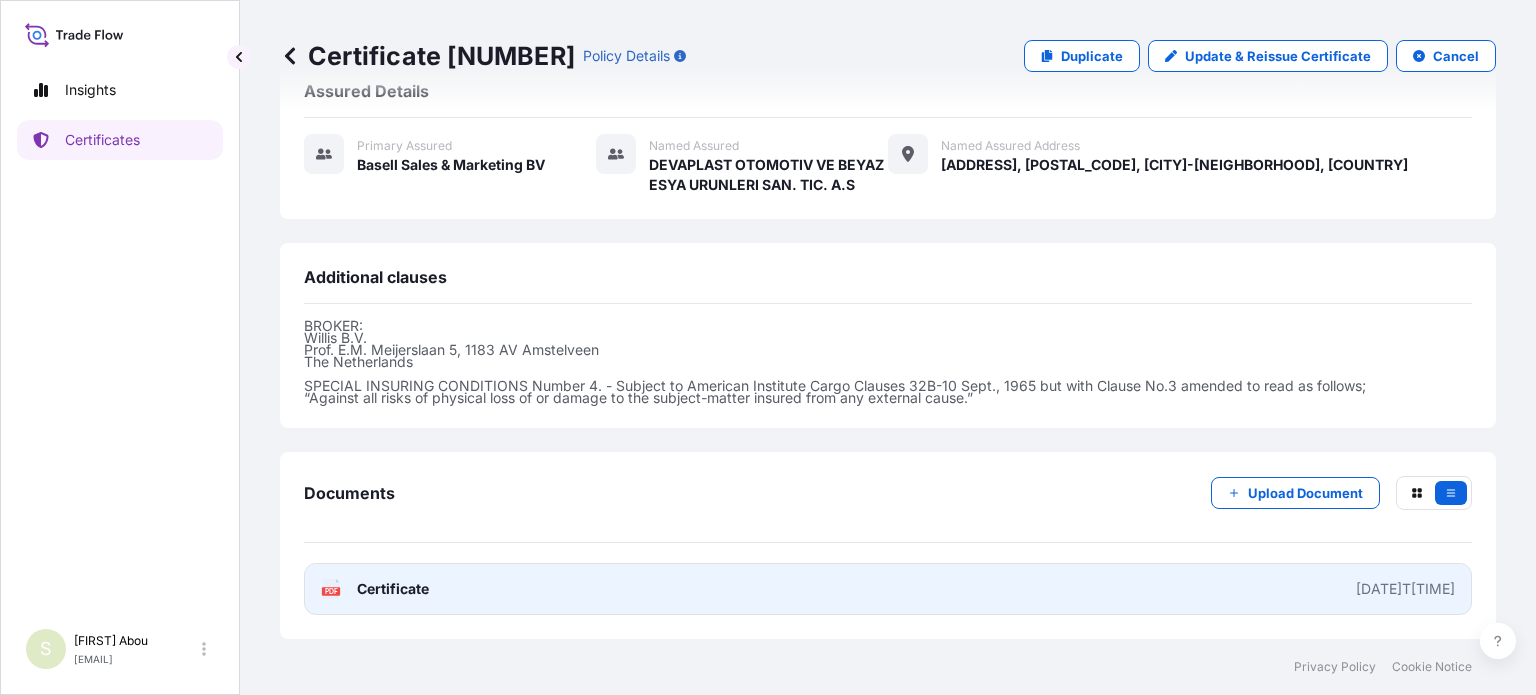 click on "PDF Certificate [DATE]T[TIME]" at bounding box center [888, 589] 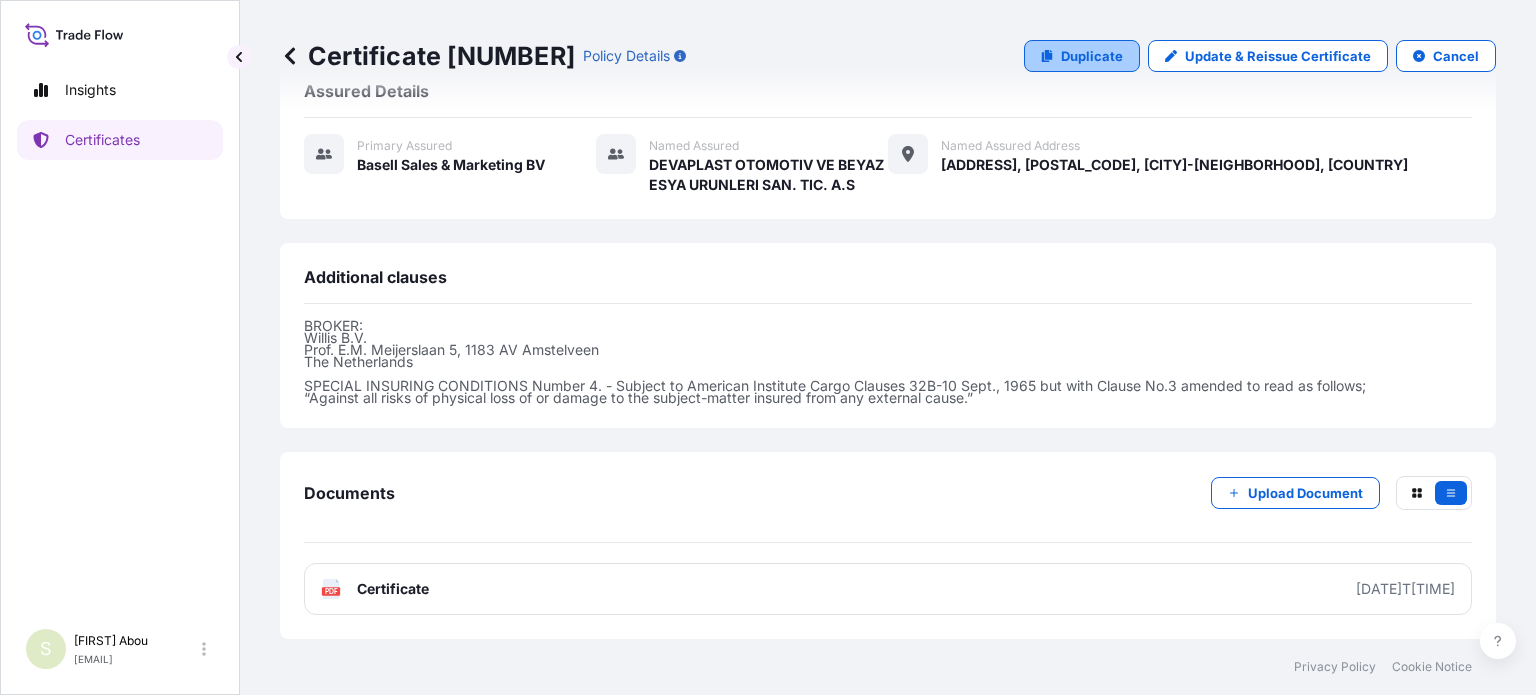 click on "Duplicate" at bounding box center (1092, 56) 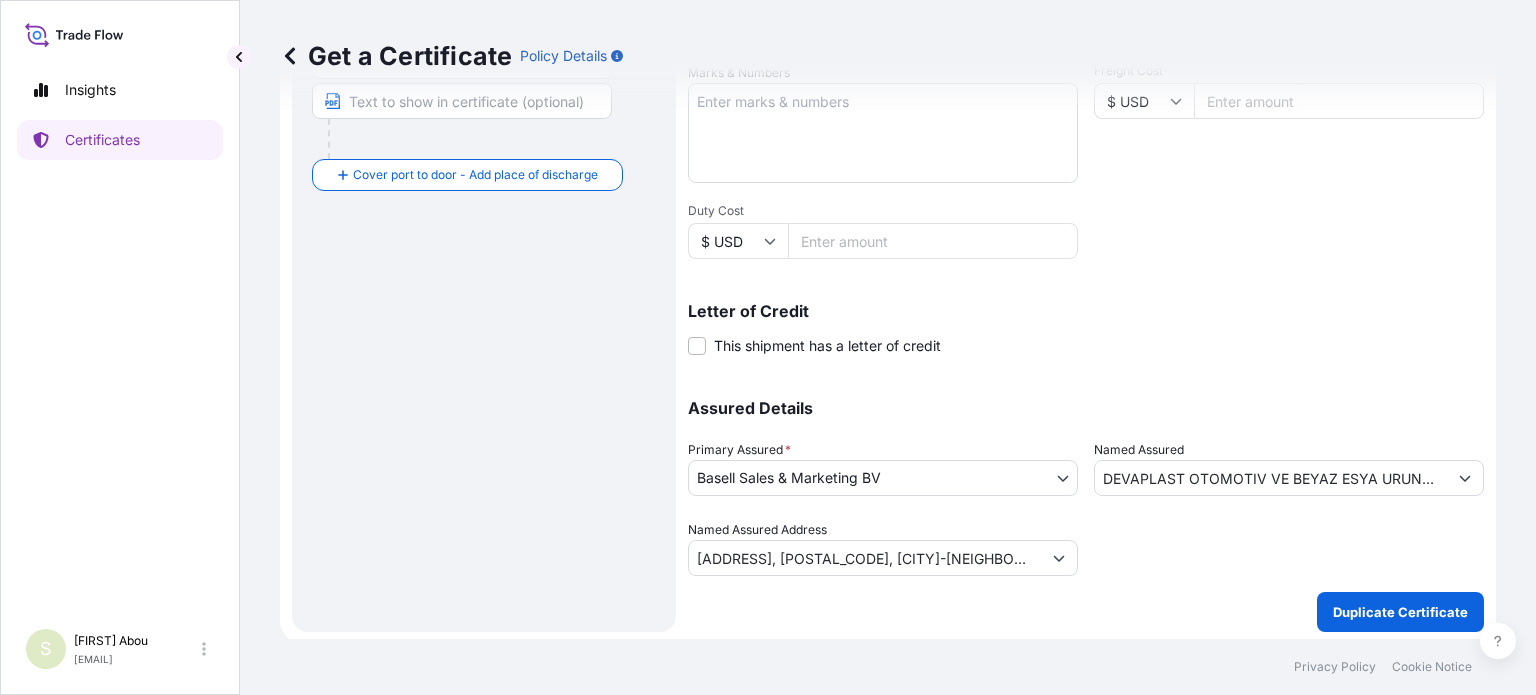 scroll, scrollTop: 0, scrollLeft: 0, axis: both 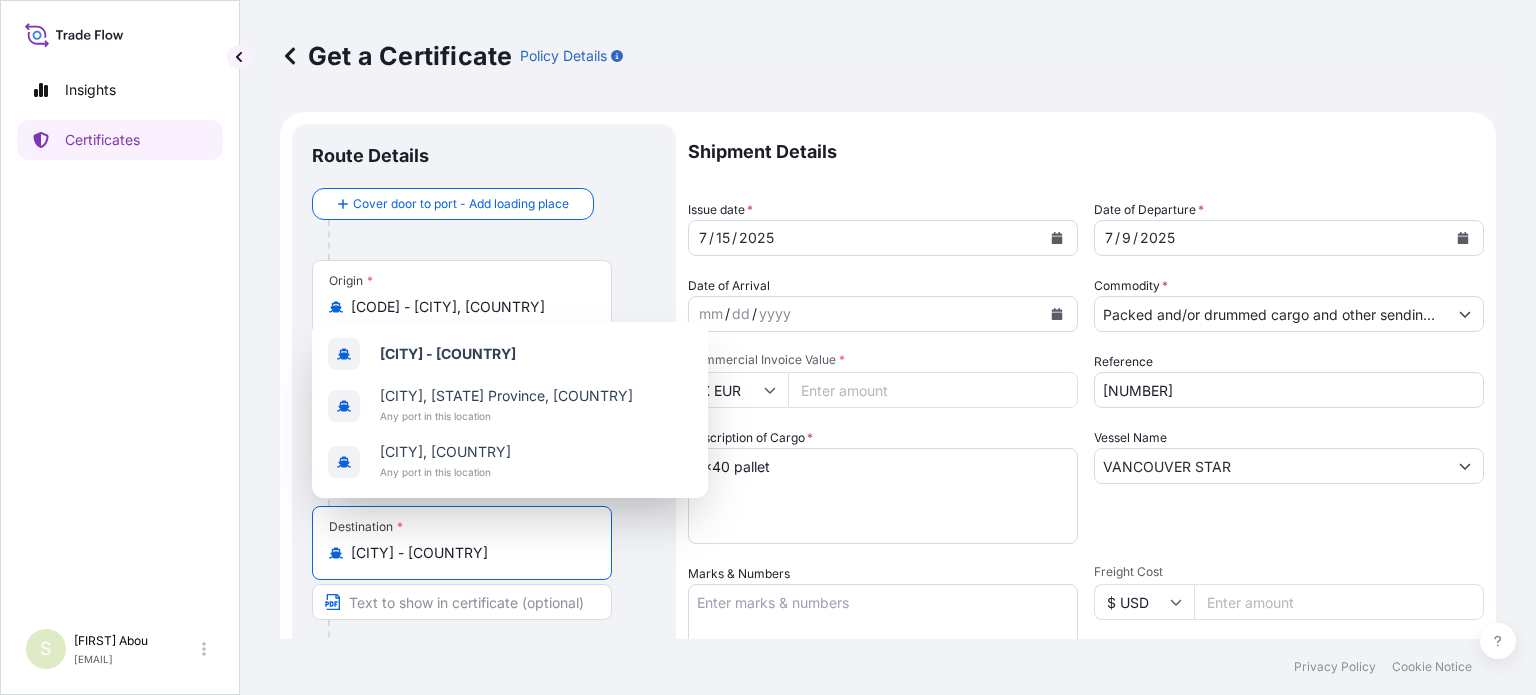 drag, startPoint x: 494, startPoint y: 549, endPoint x: 284, endPoint y: 575, distance: 211.60341 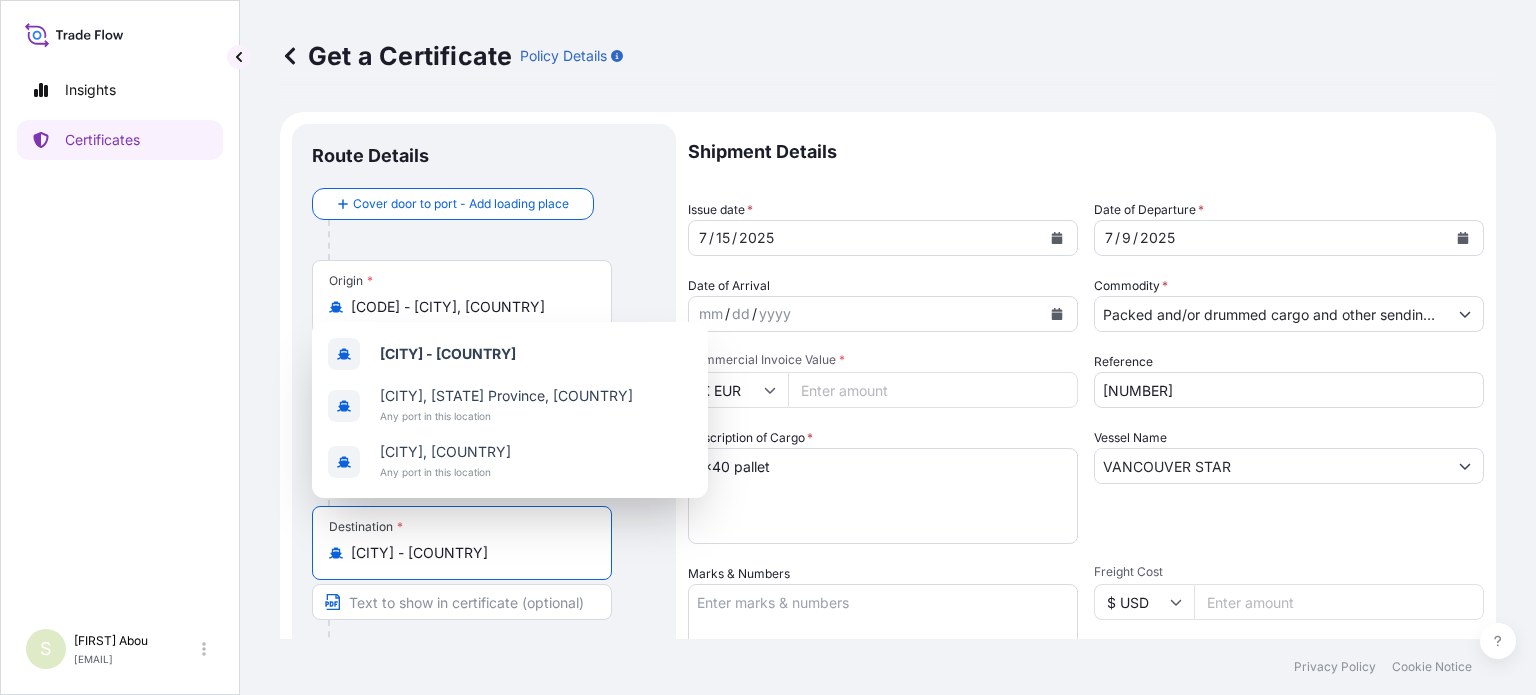 click on "Route Details   Cover door to port - Add loading place Place of loading Road / Inland Road / Inland Origin * [CODE] - [CITY], [COUNTRY] Main transport mode Sea Air Road Sea Destination * [CITY] - [COUNTRY] Cover port to door - Add place of discharge Road / Inland Road / Inland Place of Discharge Shipment Details Issue date * [MM] / [DD] / [YYYY] Date of Departure * [MM] / [DD] / [YYYY] Date of Arrival mm / dd / yyyy Commodity * Packed and/or drummed cargo and other sendings - non bulk Packing Category Commercial Invoice Value    * € EUR [PRICE] Reference [NUMBER] Description of Cargo * 1x40 pallet Vessel Name [VESSEL] Marks & Numbers Freight Cost   $ USD Duty Cost   $ USD Letter of Credit This shipment has a letter of credit Letter of credit * Letter of credit may not exceed 12000 characters Assured Details Primary Assured * [COMPANY]  [COMPANY]  [COMPANY]  [COMPANY]  [COMPANY]  [COMPANY] Named Assured" at bounding box center [888, 628] 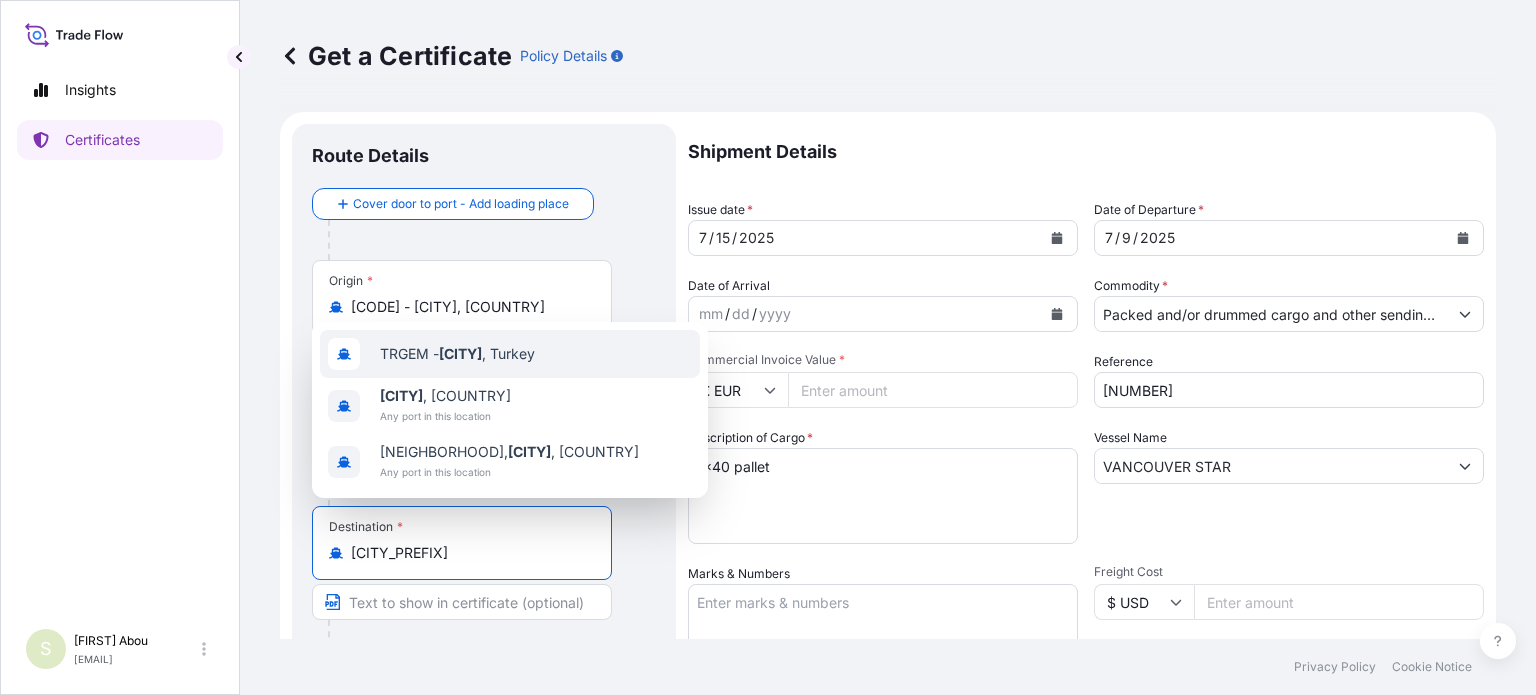 click on "[CODE] - [CITY] , [COUNTRY]" at bounding box center (457, 354) 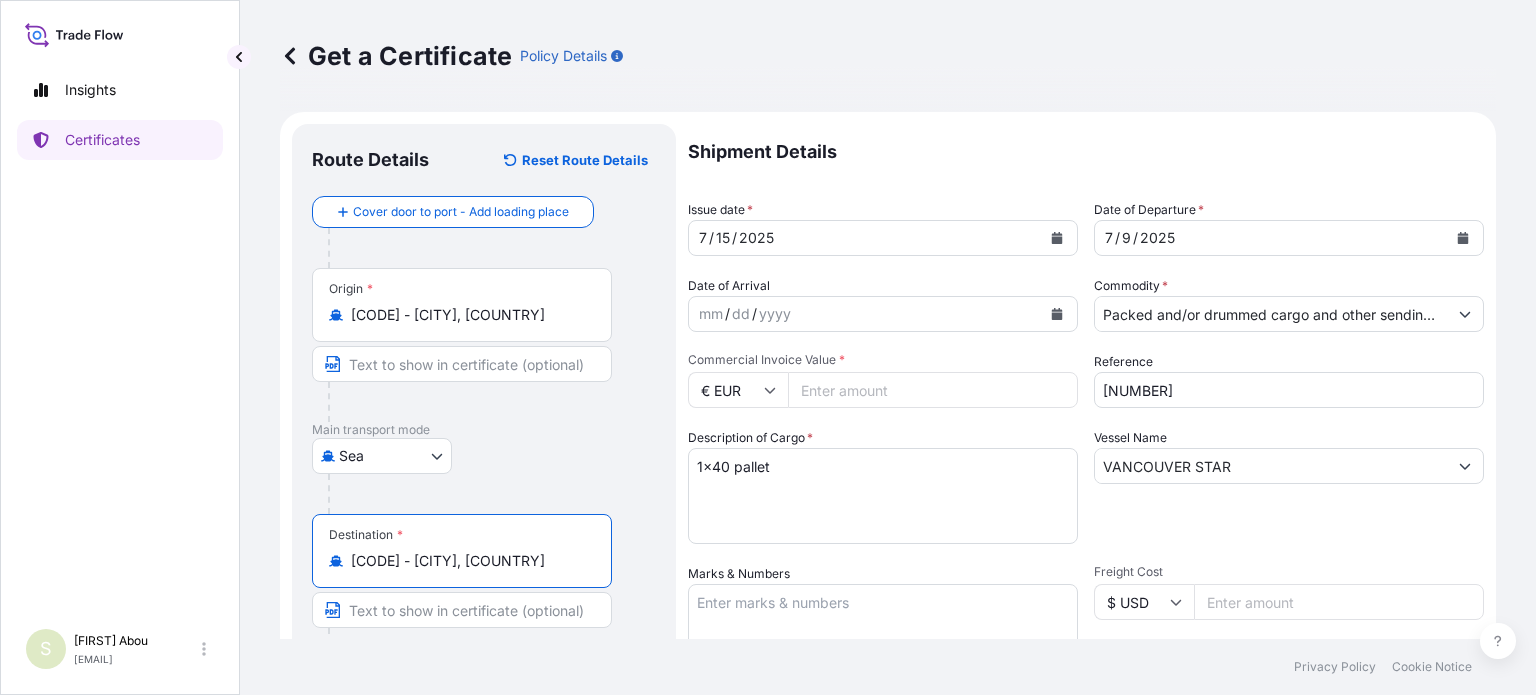 type on "[CODE] - [CITY], [COUNTRY]" 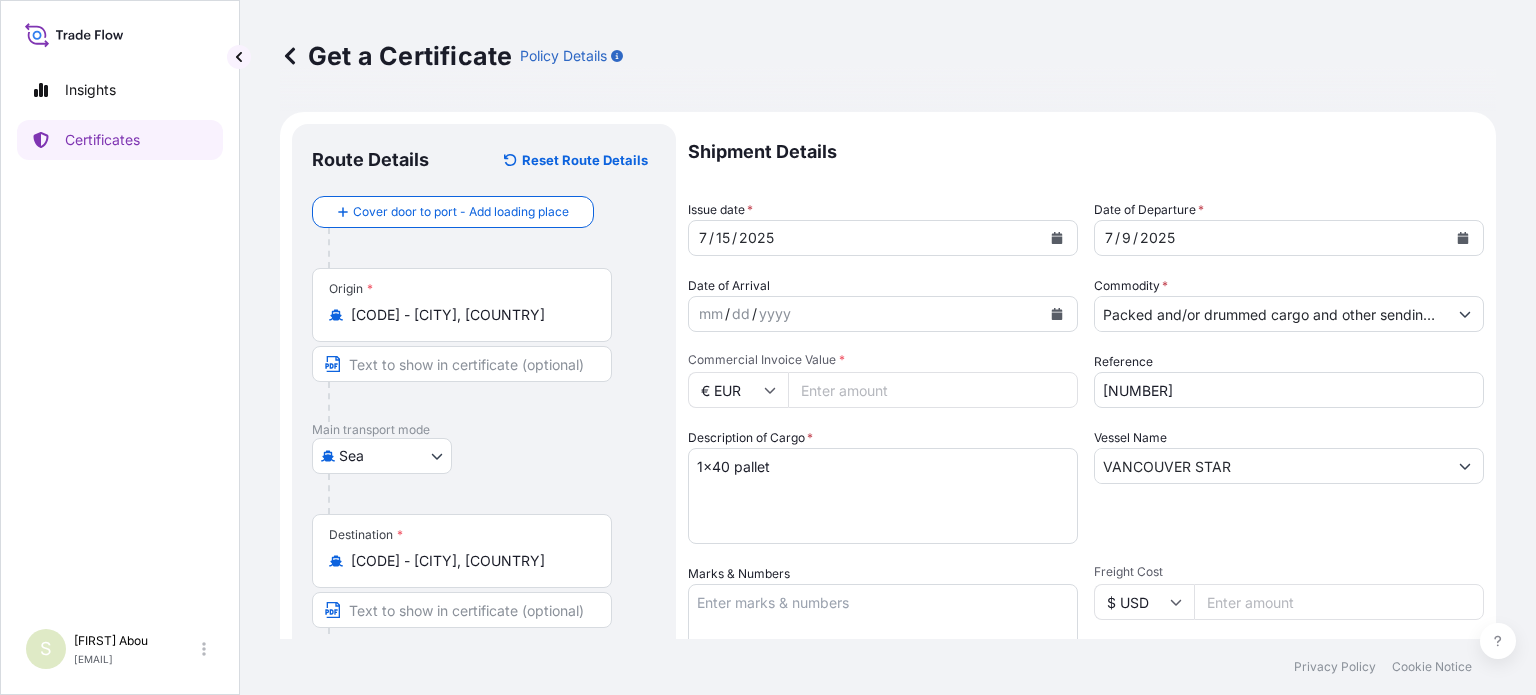 drag, startPoint x: 856, startPoint y: 389, endPoint x: 752, endPoint y: 389, distance: 104 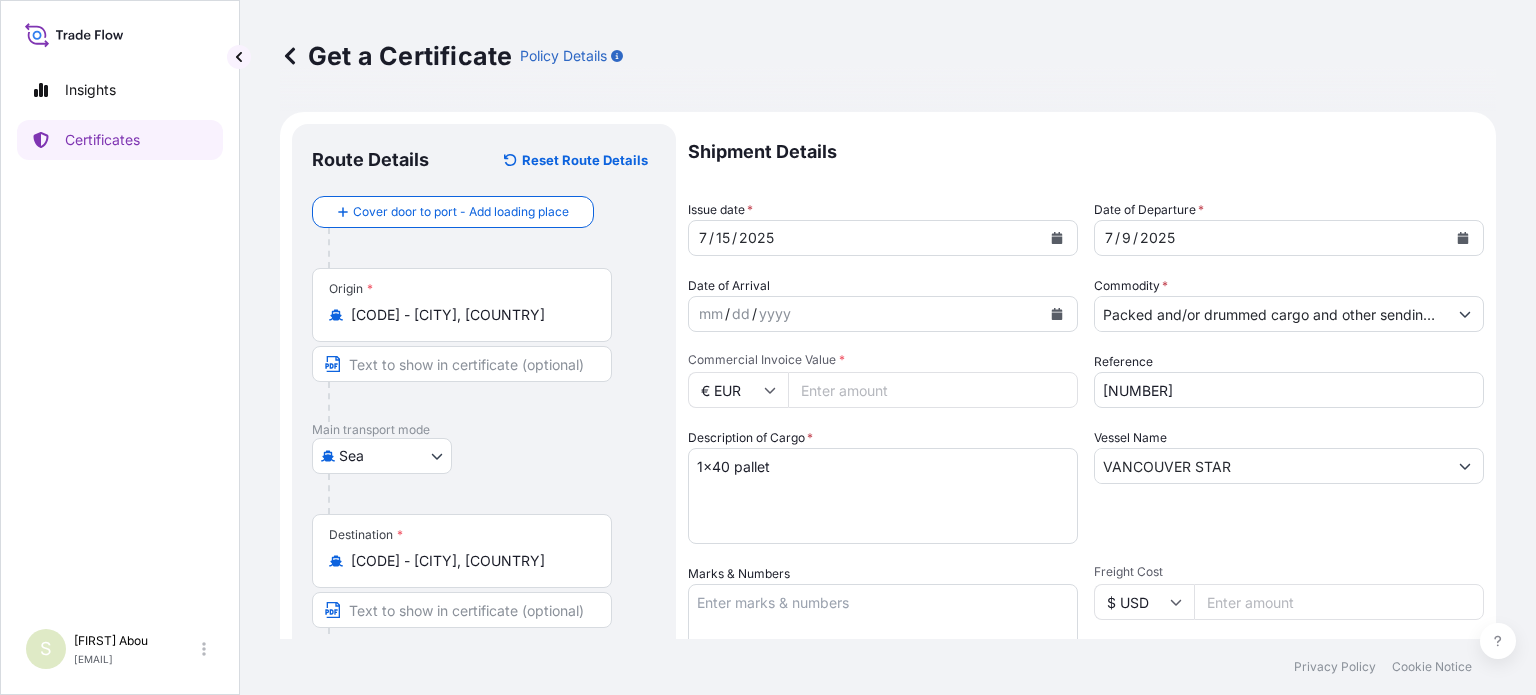type on "[PRICE]" 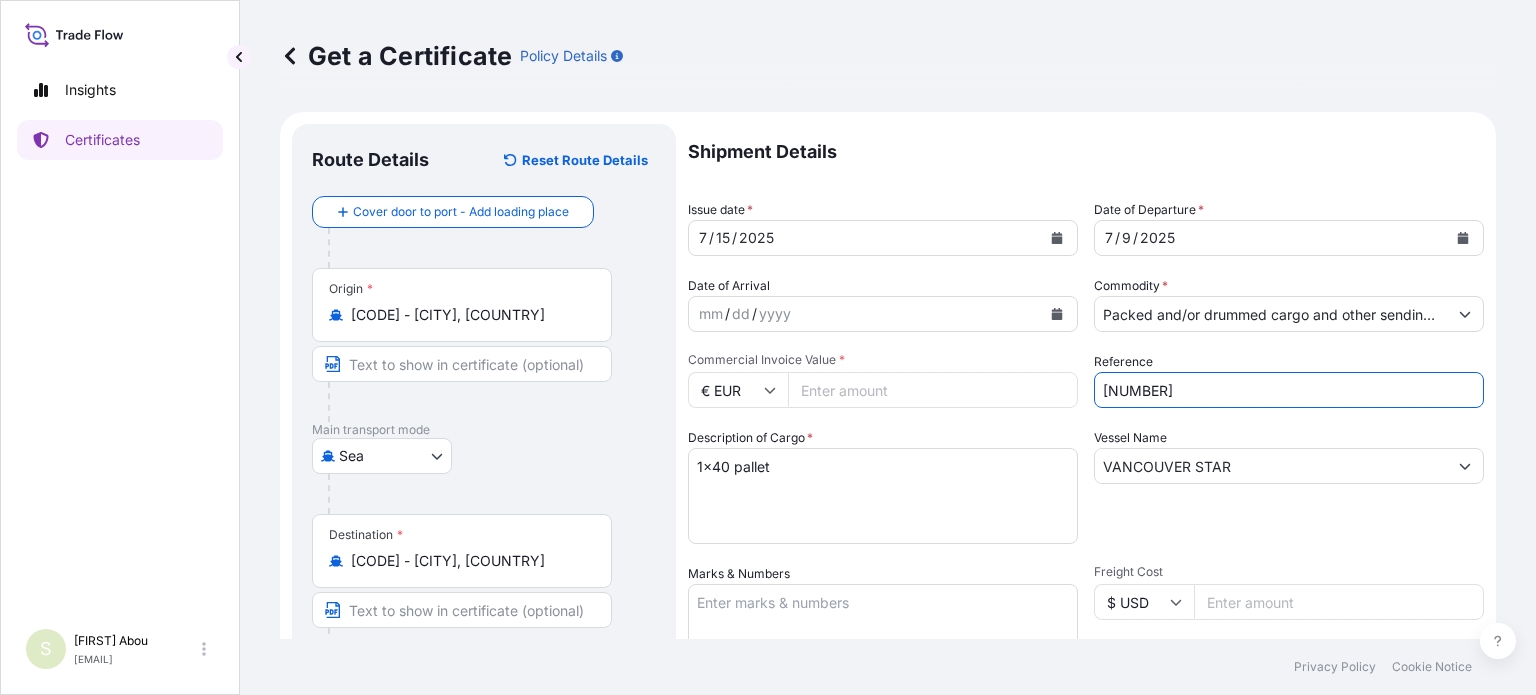 type on "[NUMBER]" 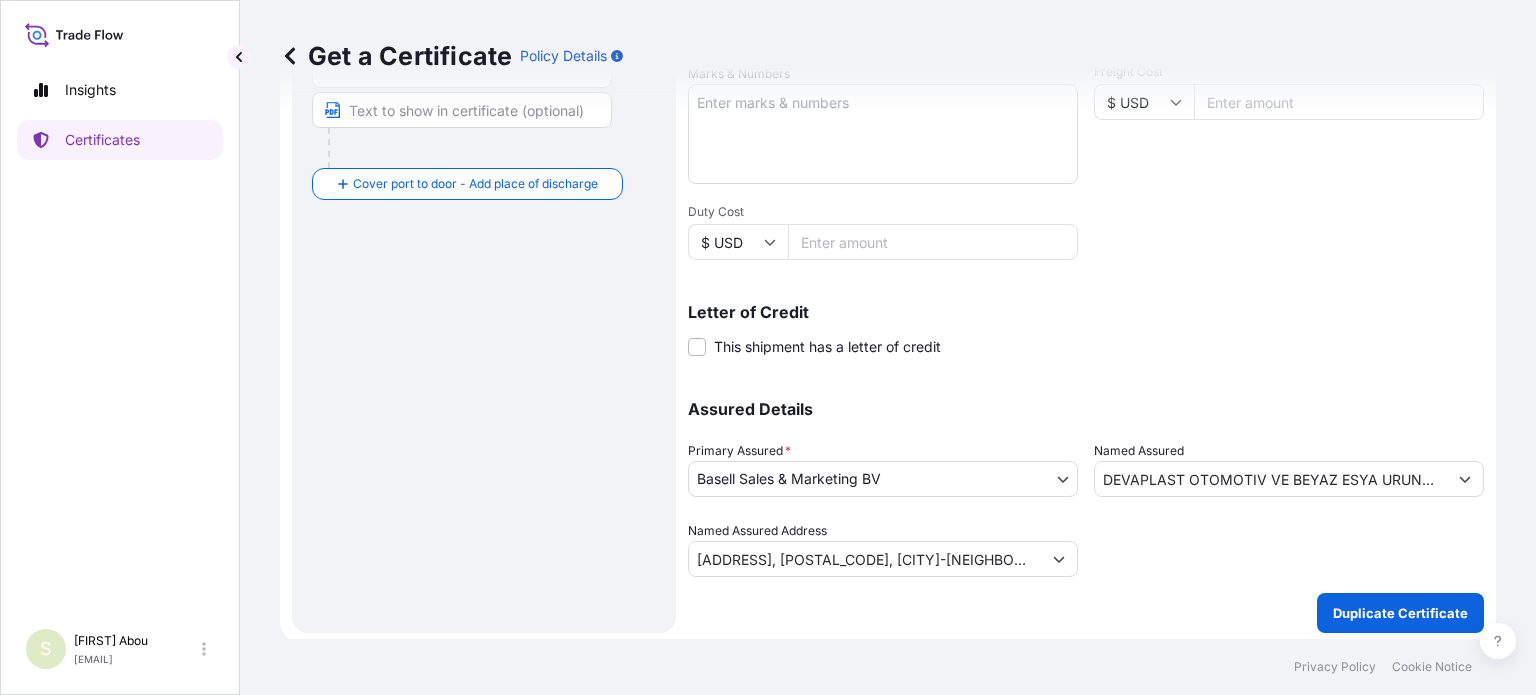 scroll, scrollTop: 504, scrollLeft: 0, axis: vertical 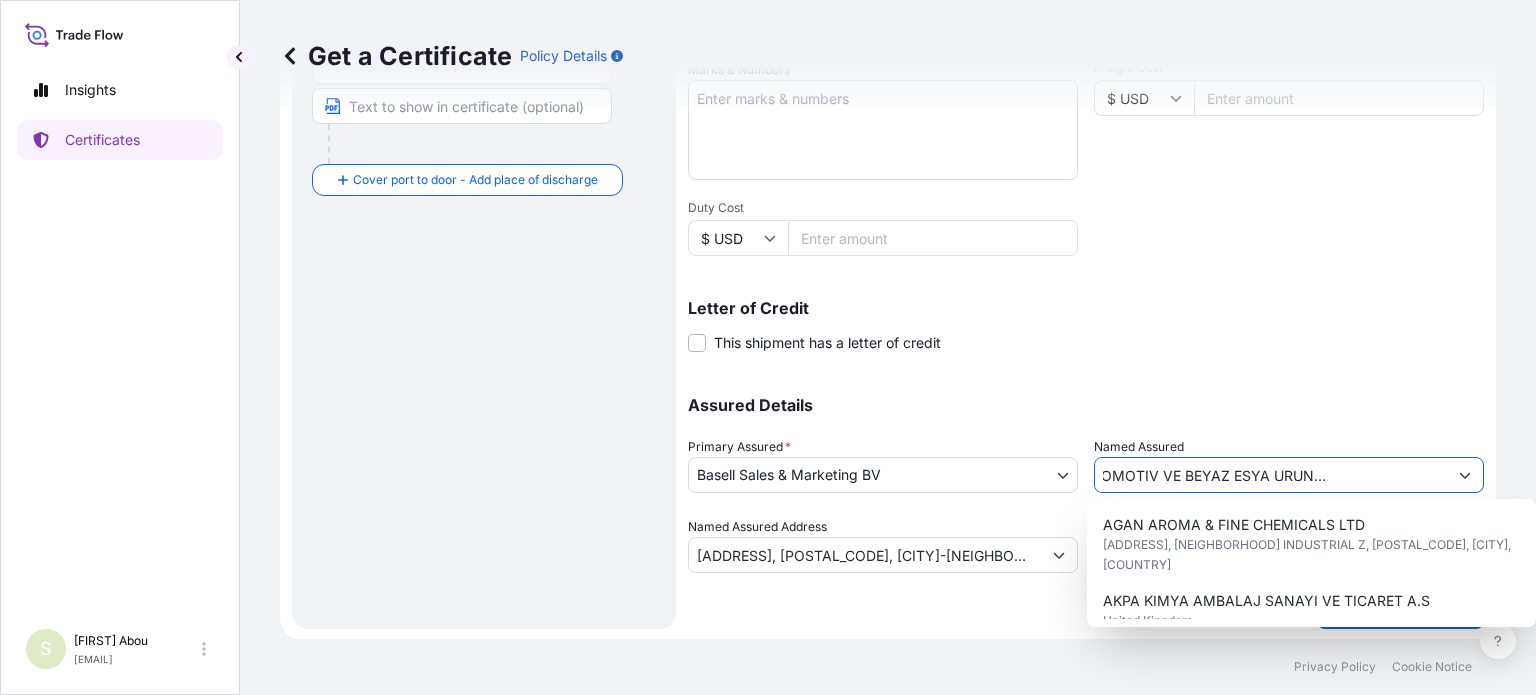 drag, startPoint x: 1092, startPoint y: 467, endPoint x: 1541, endPoint y: 452, distance: 449.2505 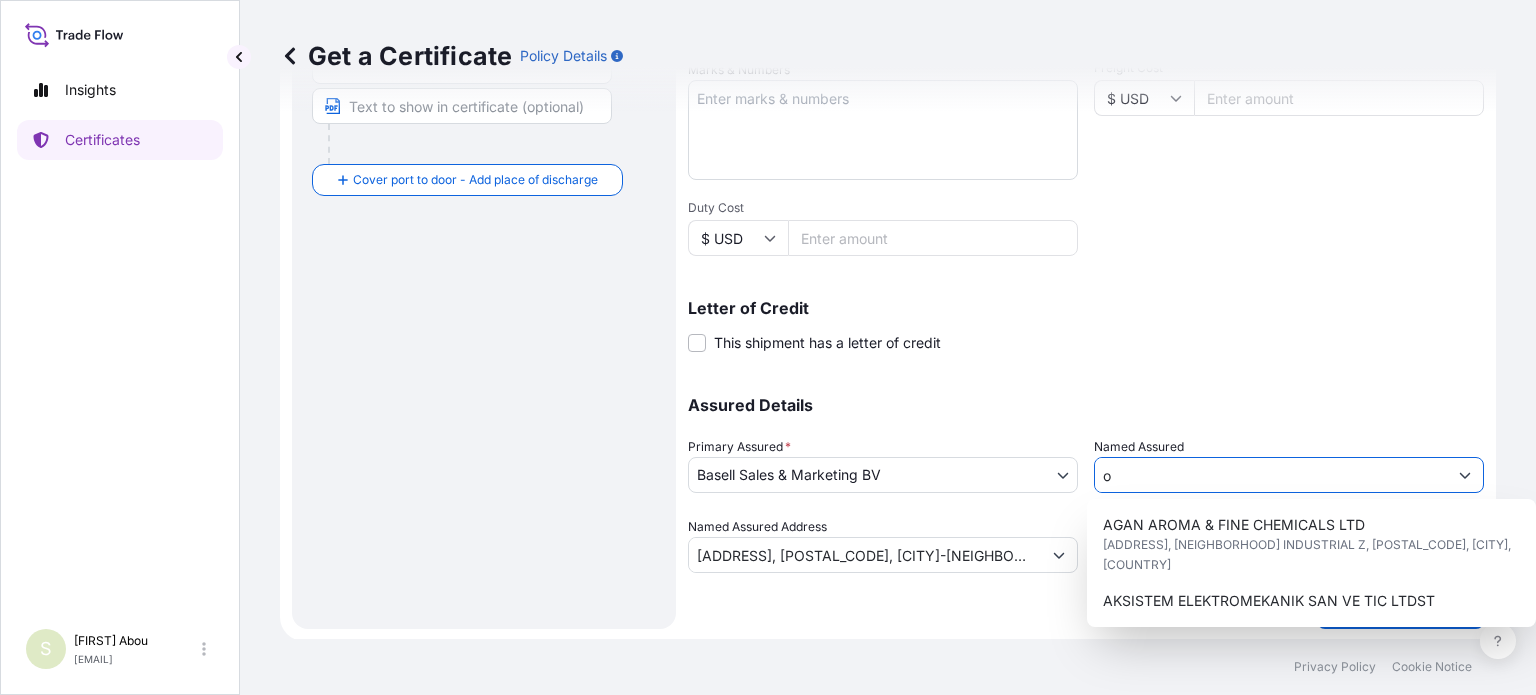 scroll, scrollTop: 0, scrollLeft: 0, axis: both 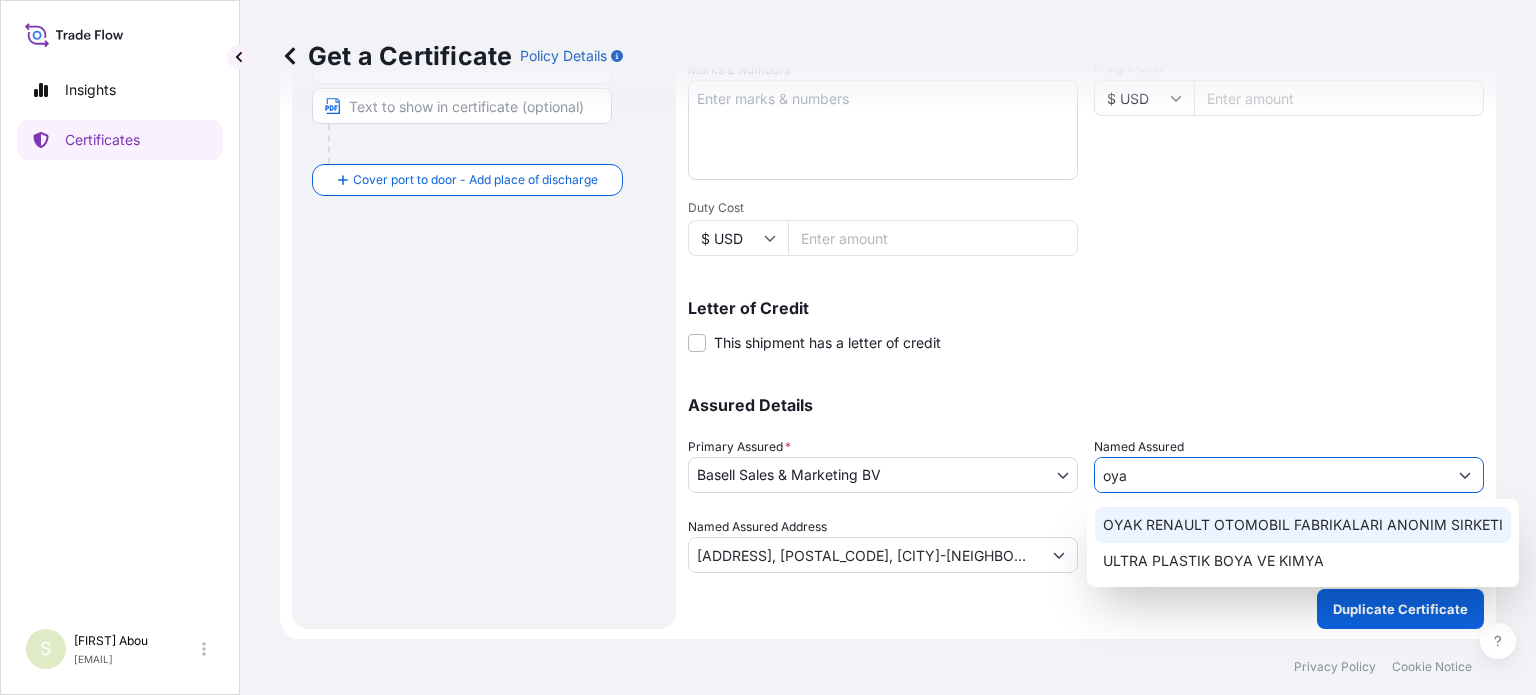 click on "OYAK RENAULT OTOMOBIL FABRIKALARI ANONIM SIRKETI" at bounding box center [1303, 525] 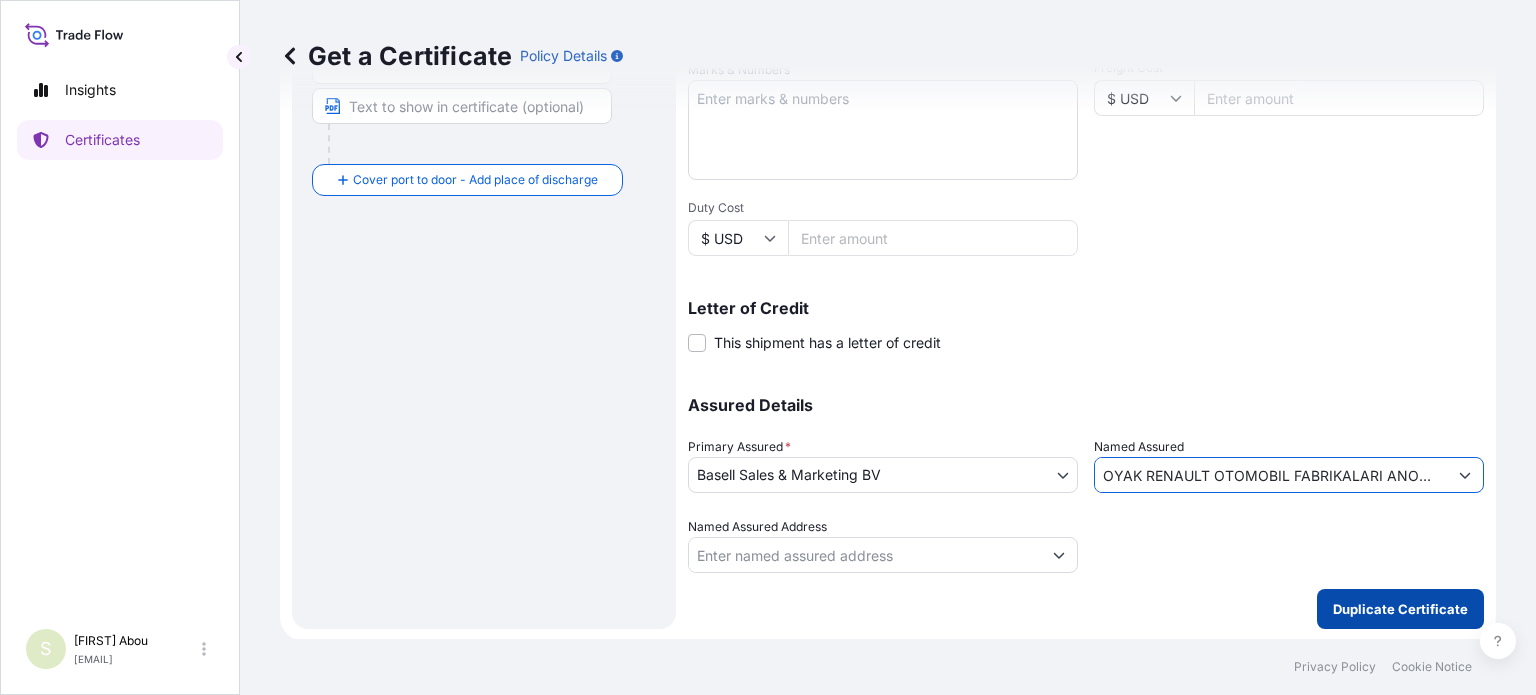 type on "OYAK RENAULT OTOMOBIL FABRIKALARI ANONIM SIRKETI" 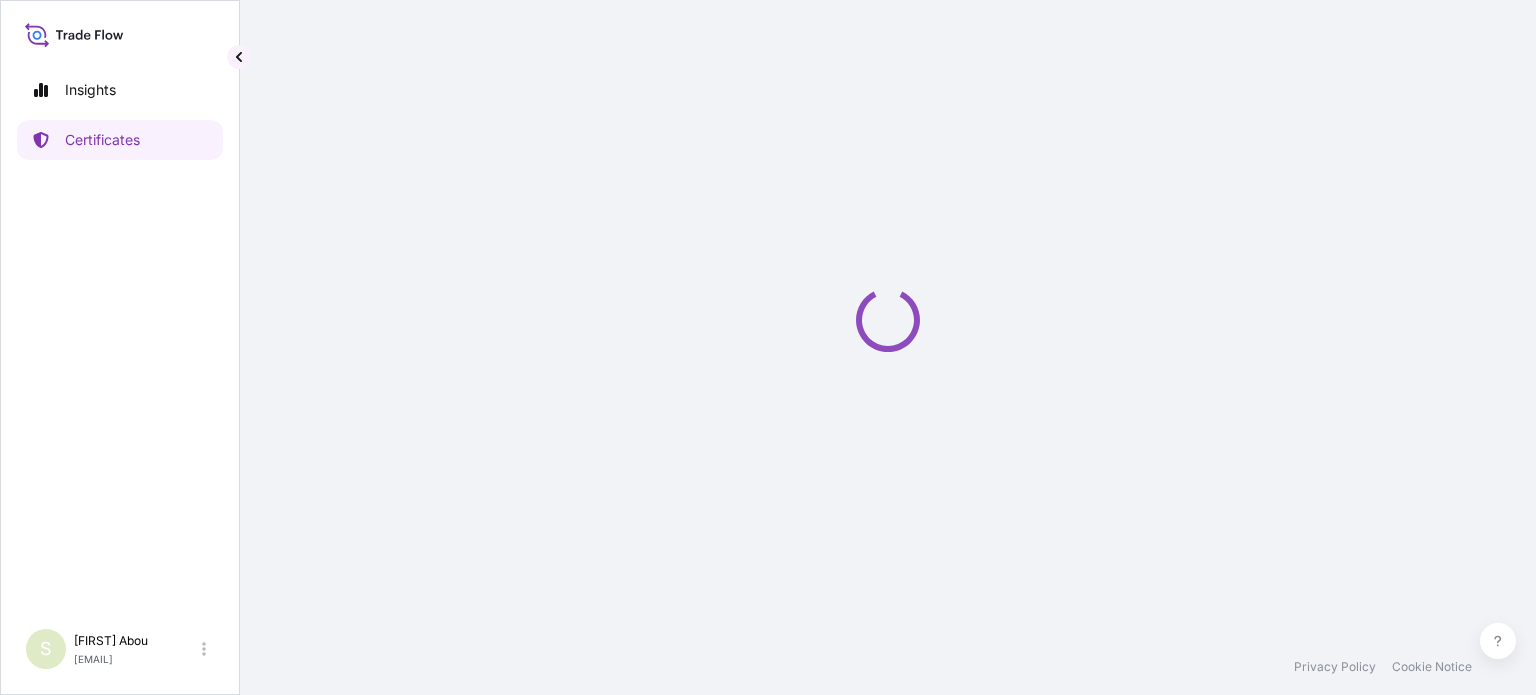 scroll, scrollTop: 0, scrollLeft: 0, axis: both 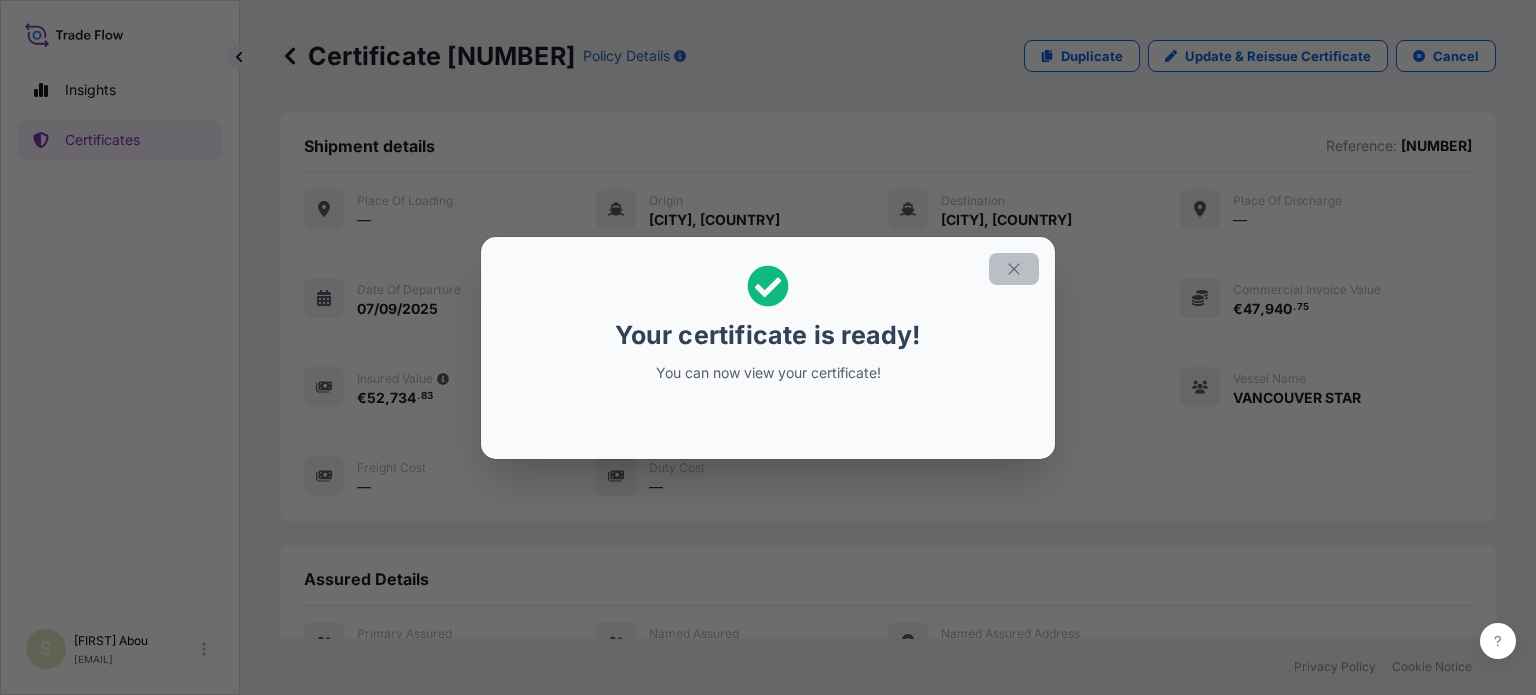 click 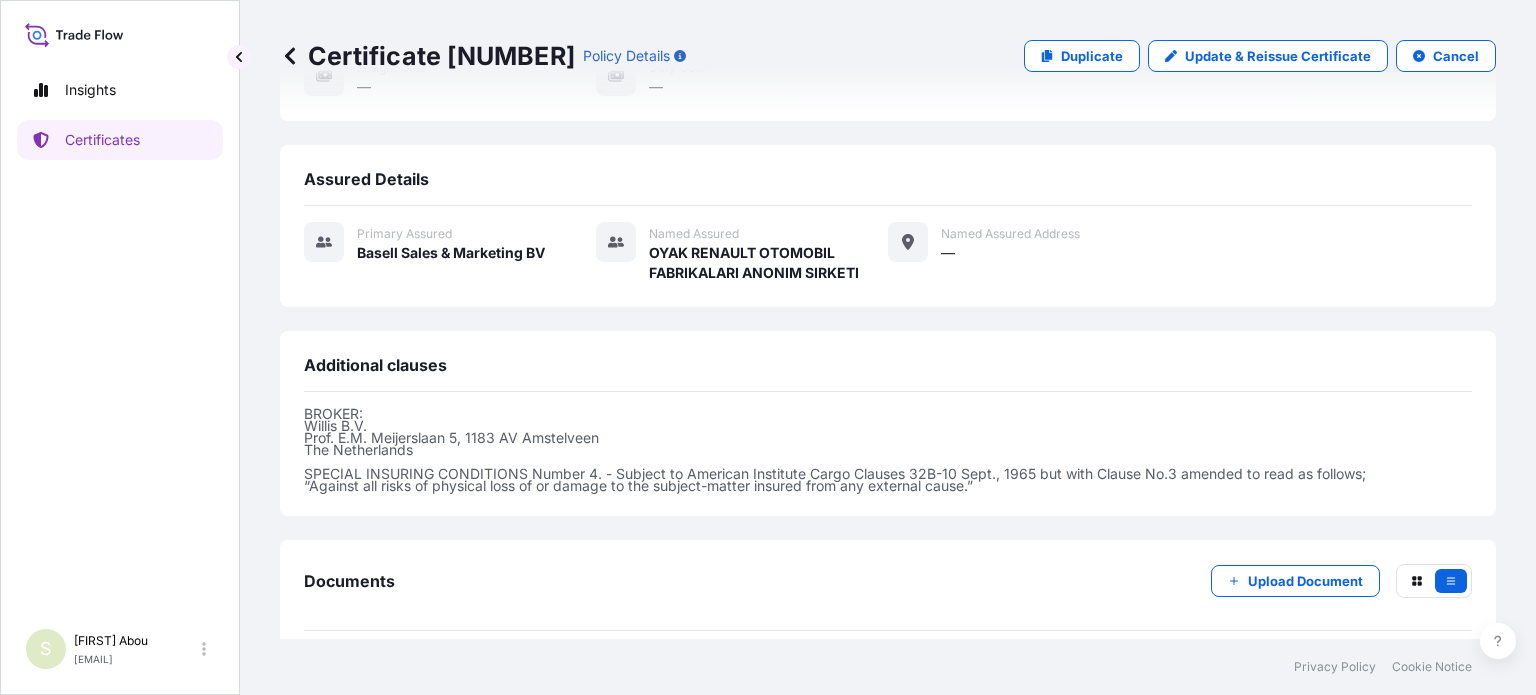scroll, scrollTop: 481, scrollLeft: 0, axis: vertical 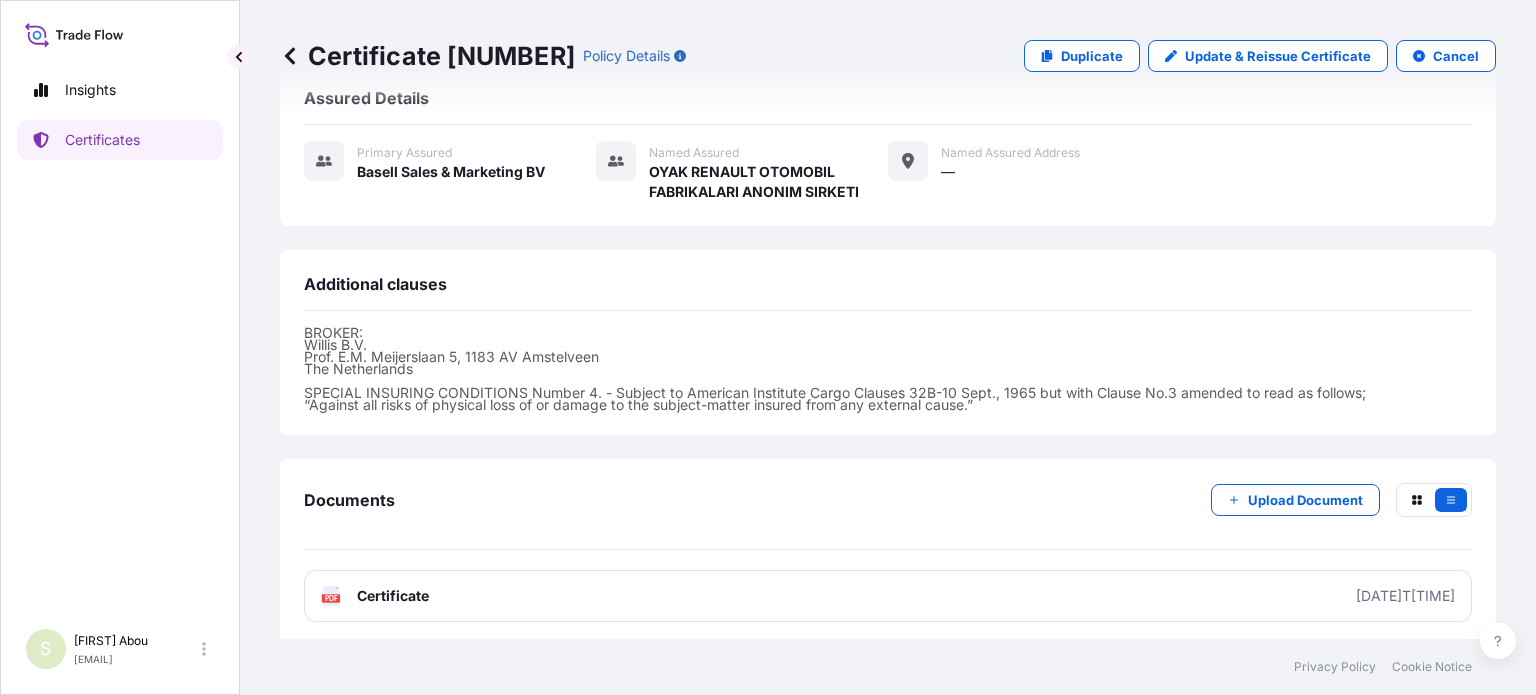 click on "PDF Certificate [DATE]T[TIME]" at bounding box center [888, 596] 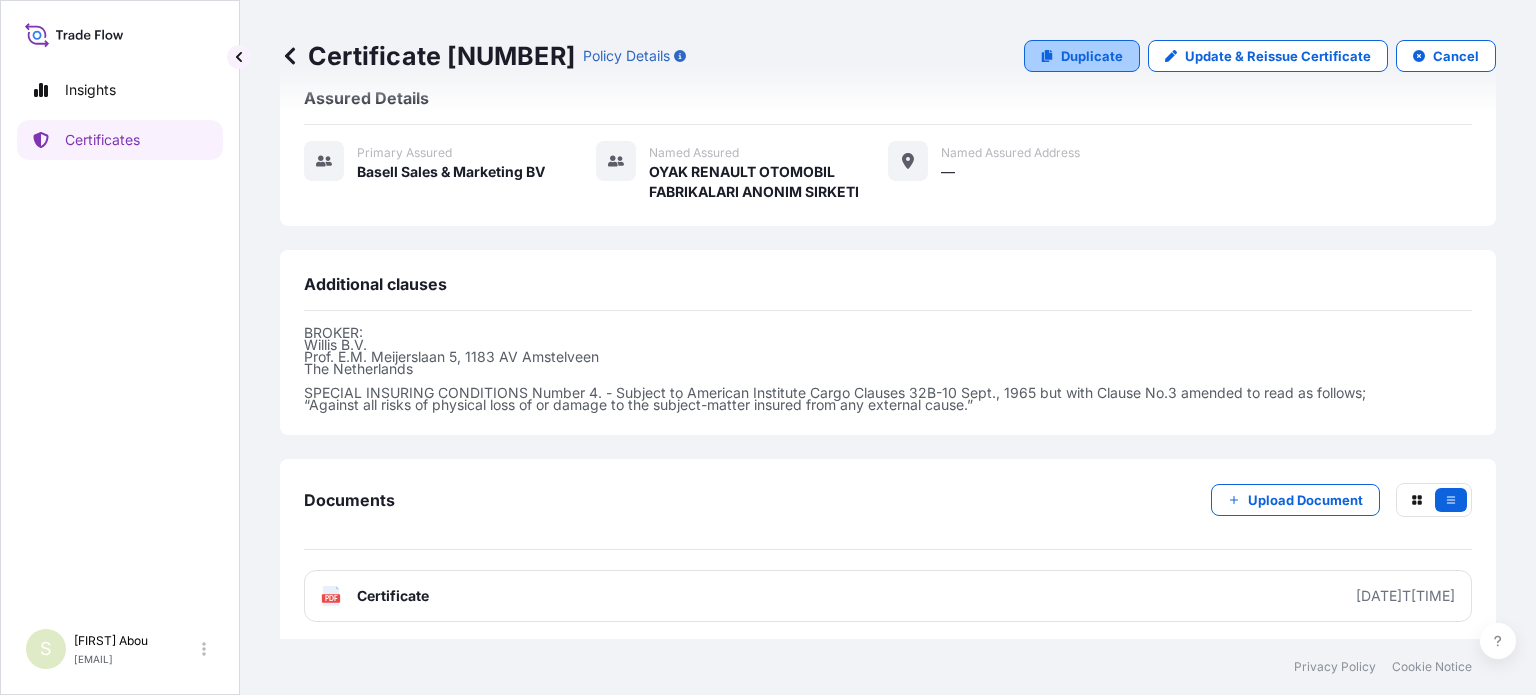 click on "Duplicate" at bounding box center (1092, 56) 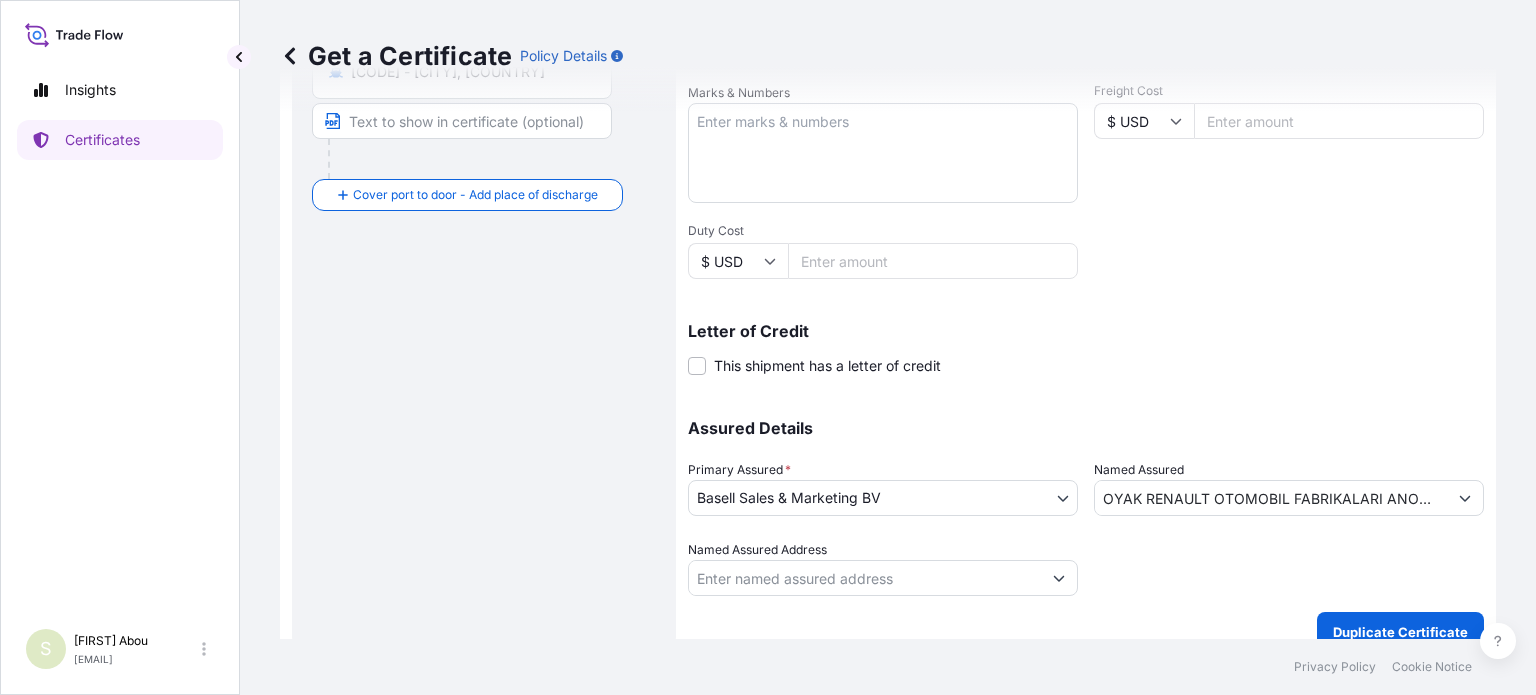 scroll, scrollTop: 0, scrollLeft: 0, axis: both 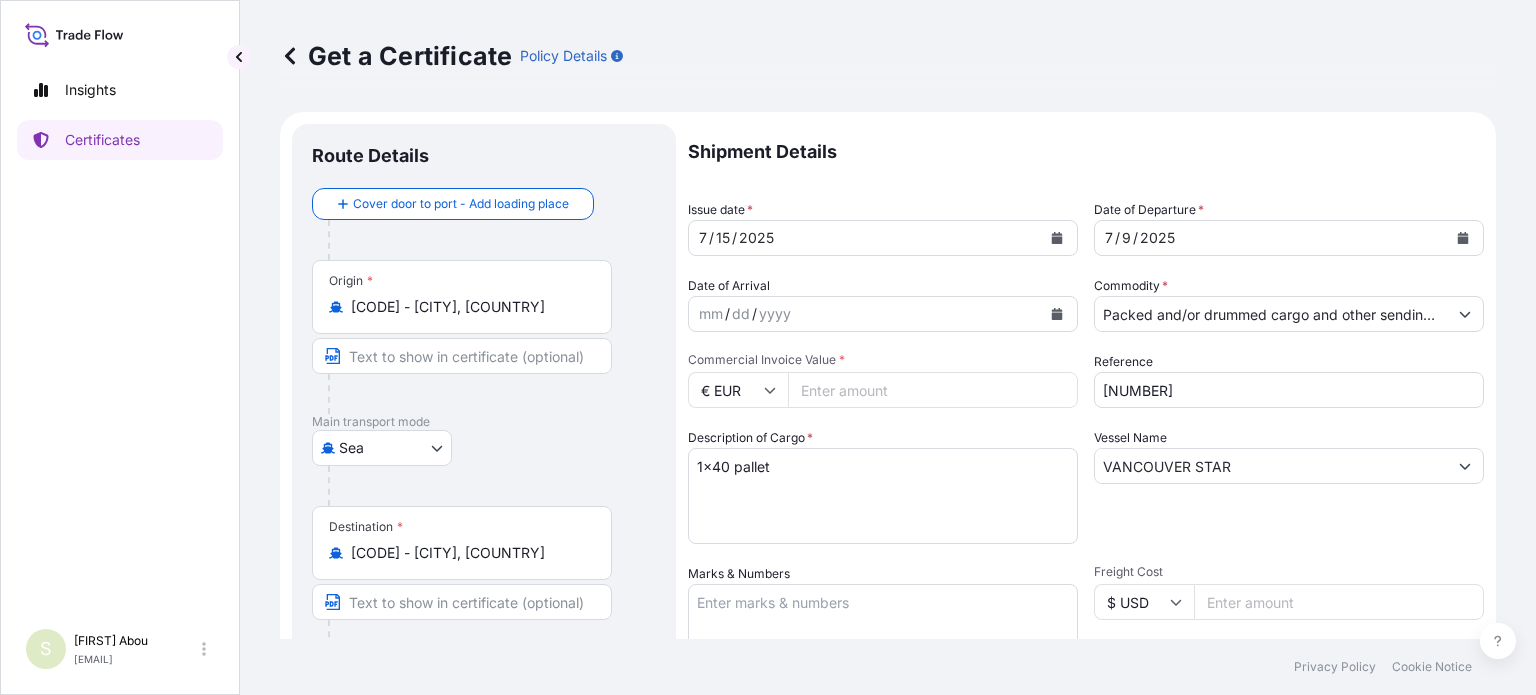 click on "[NUMBER]" at bounding box center (1289, 390) 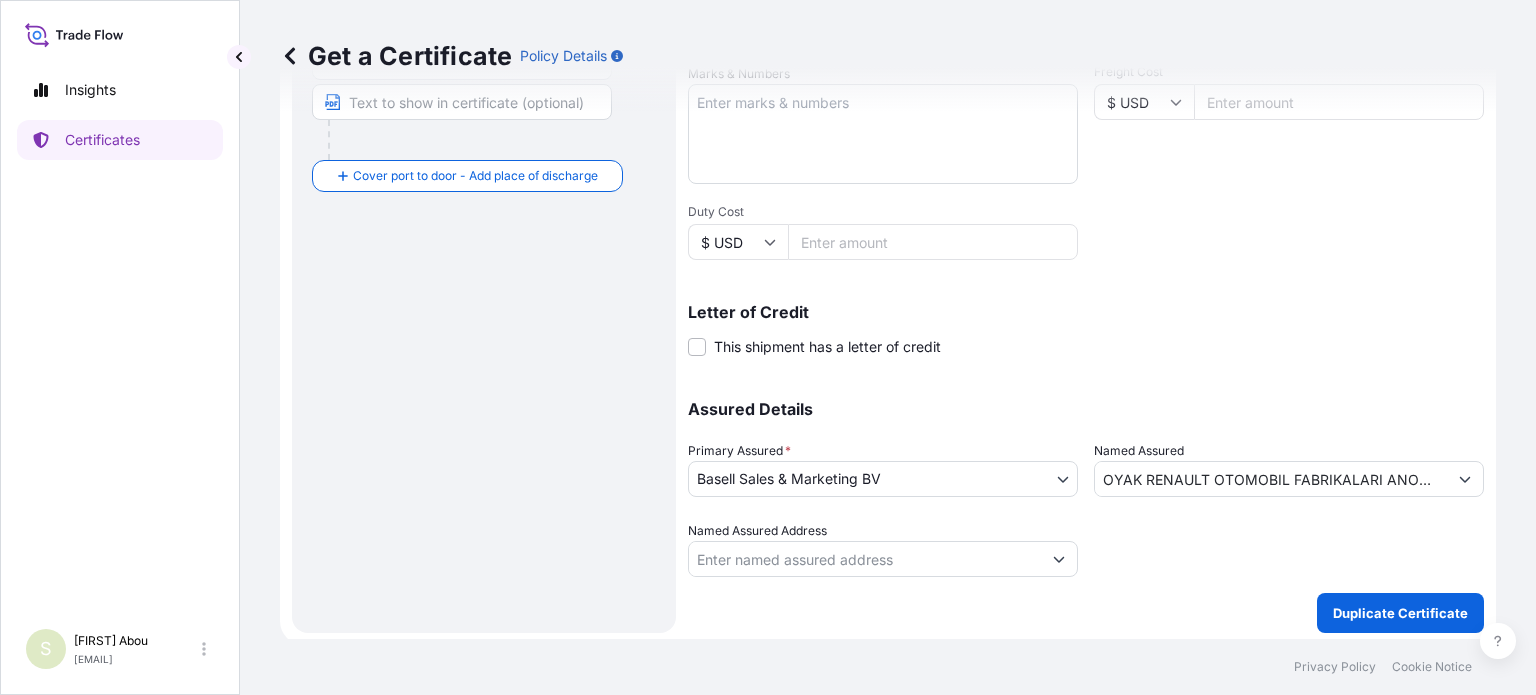 scroll, scrollTop: 504, scrollLeft: 0, axis: vertical 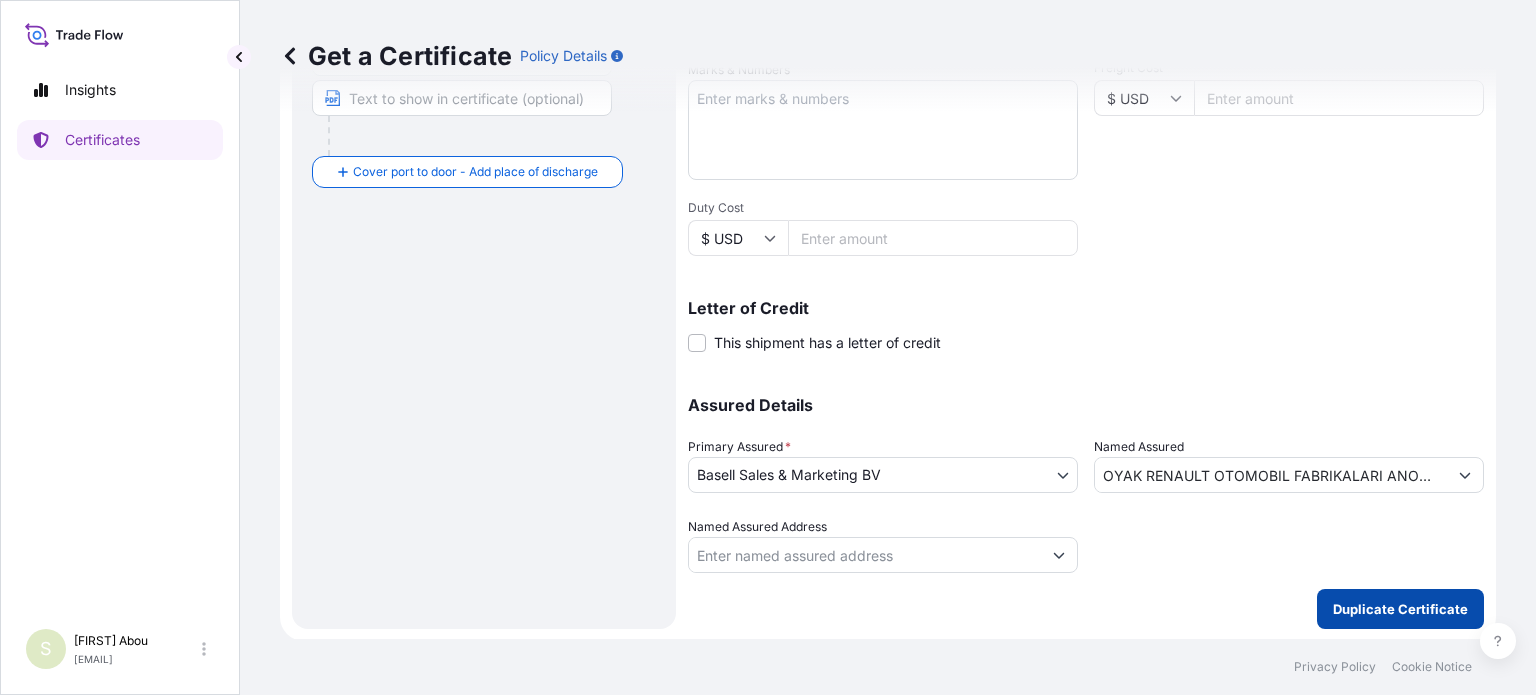 type on "[NUMBER]" 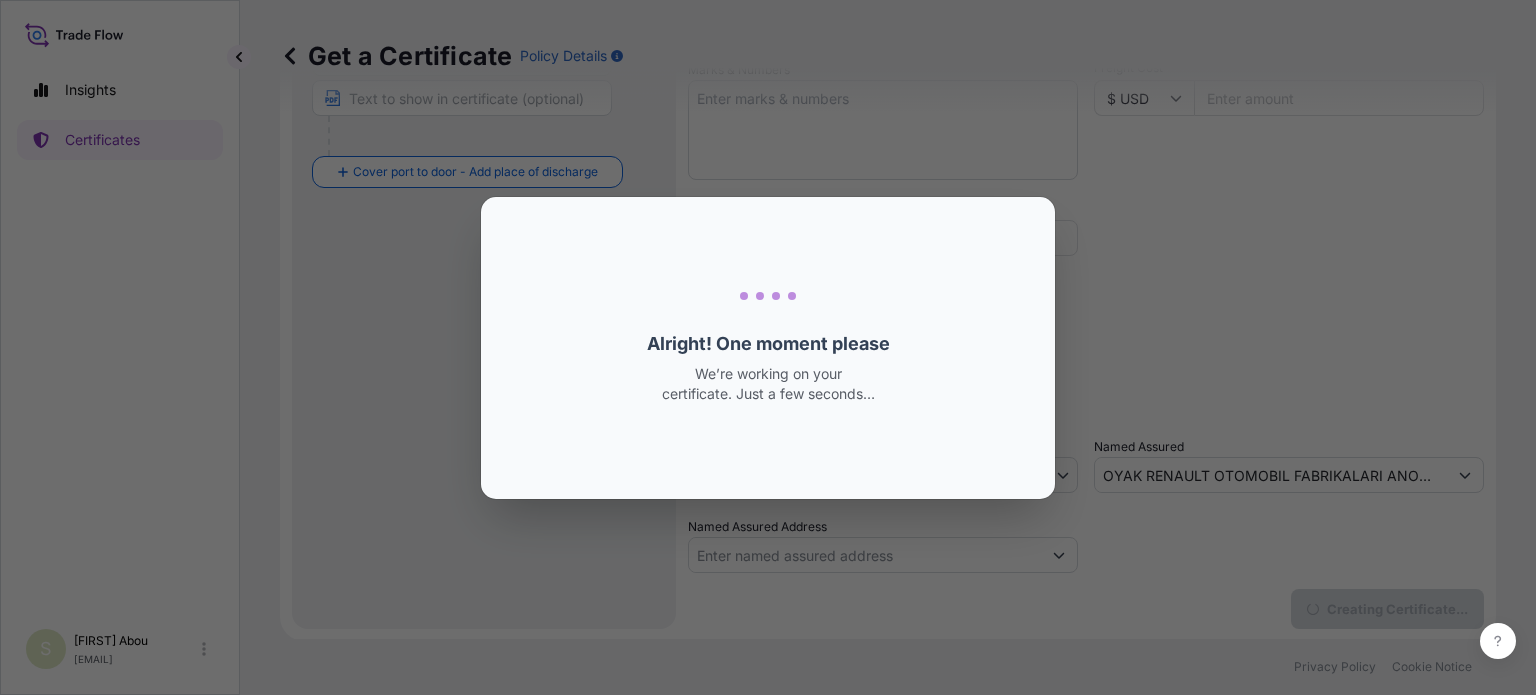scroll, scrollTop: 0, scrollLeft: 0, axis: both 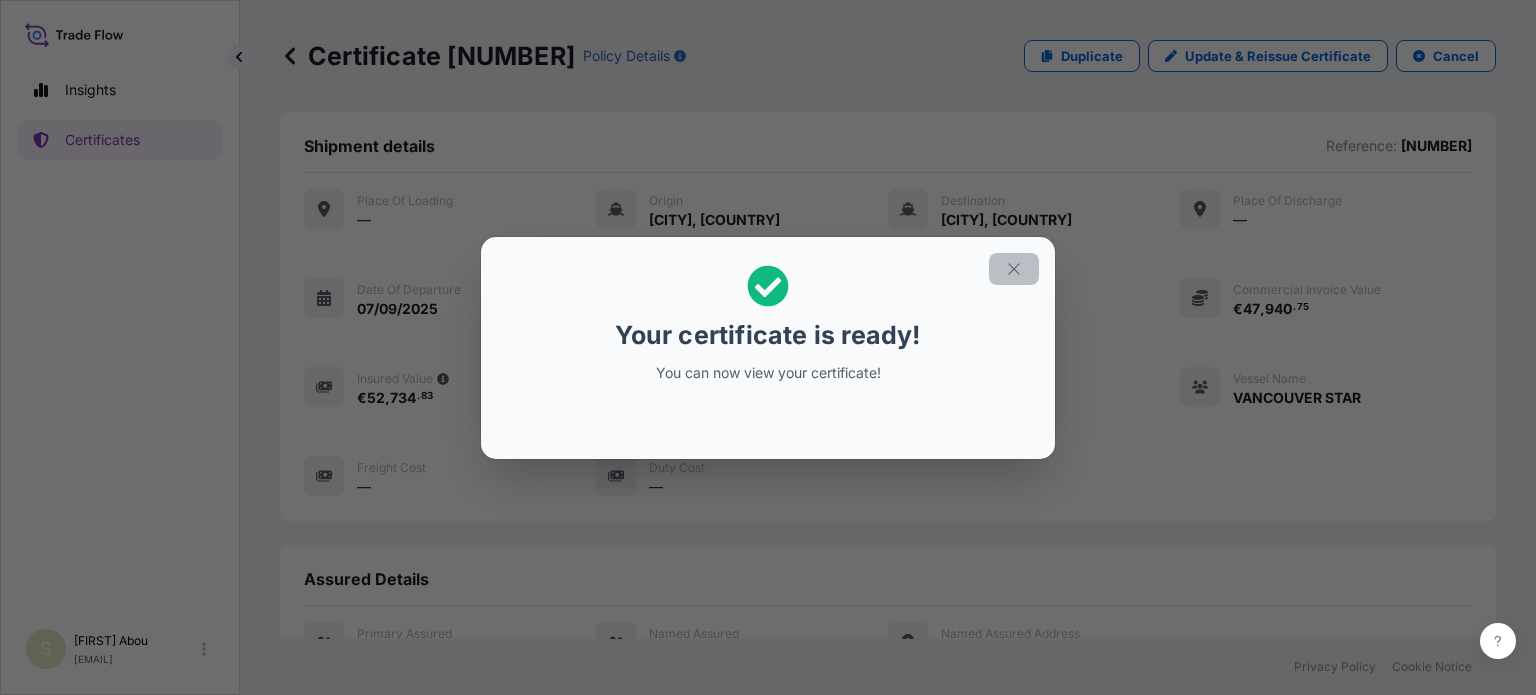 click 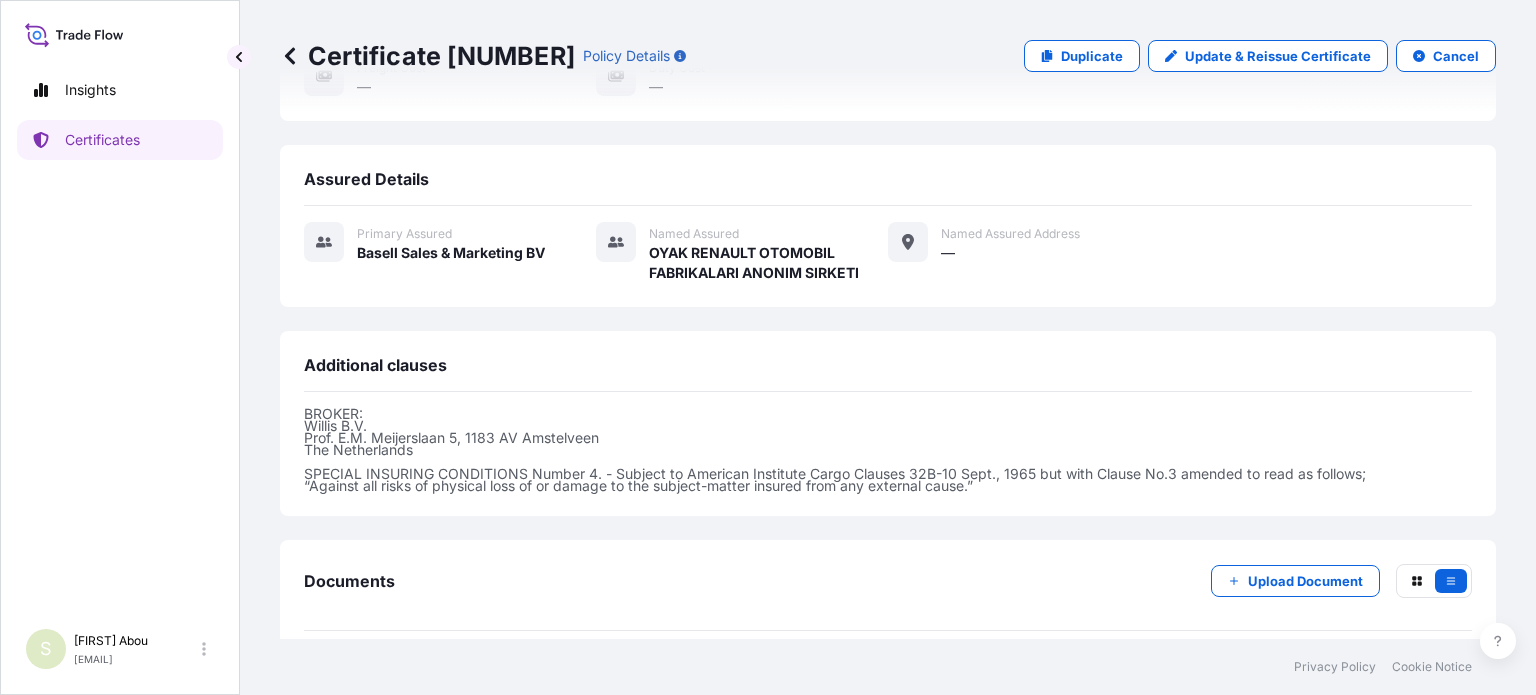 scroll, scrollTop: 481, scrollLeft: 0, axis: vertical 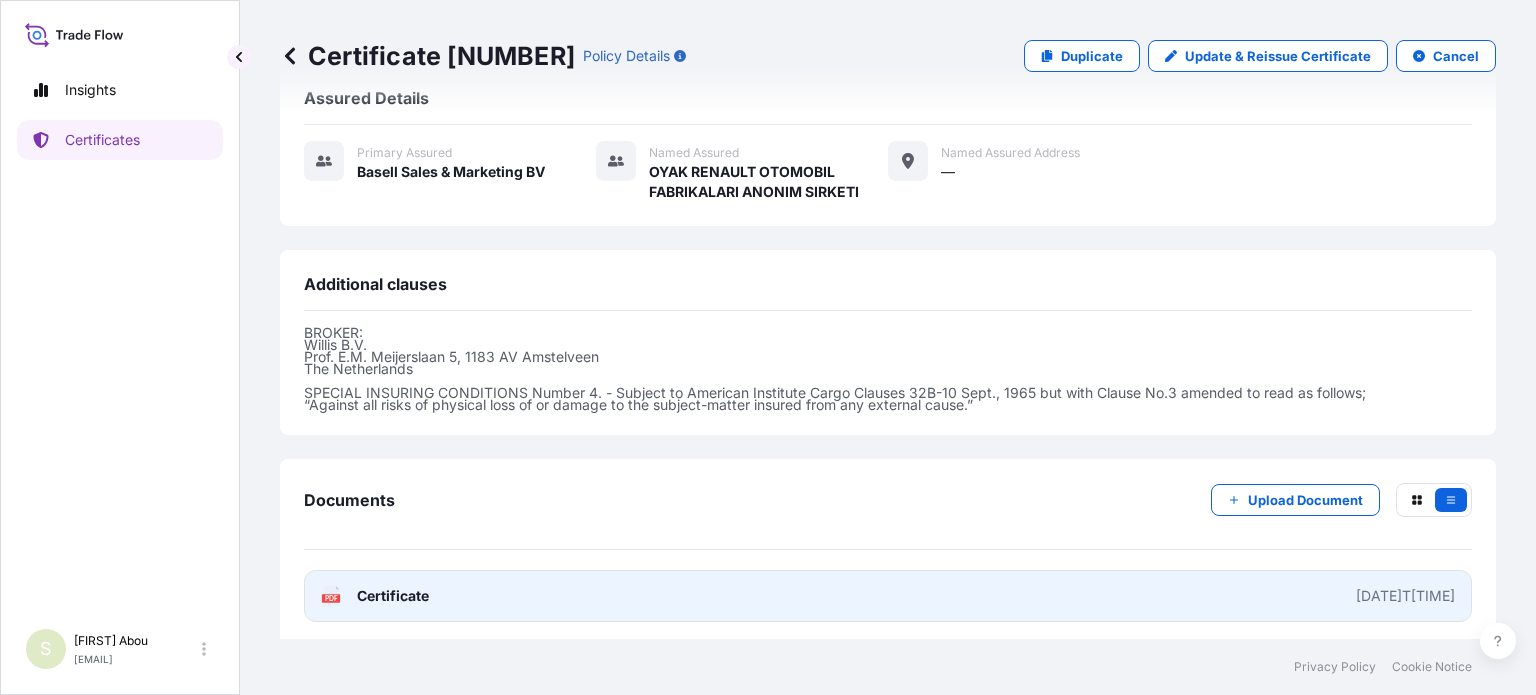 click on "PDF Certificate [DATE]T[TIME]" at bounding box center (888, 596) 